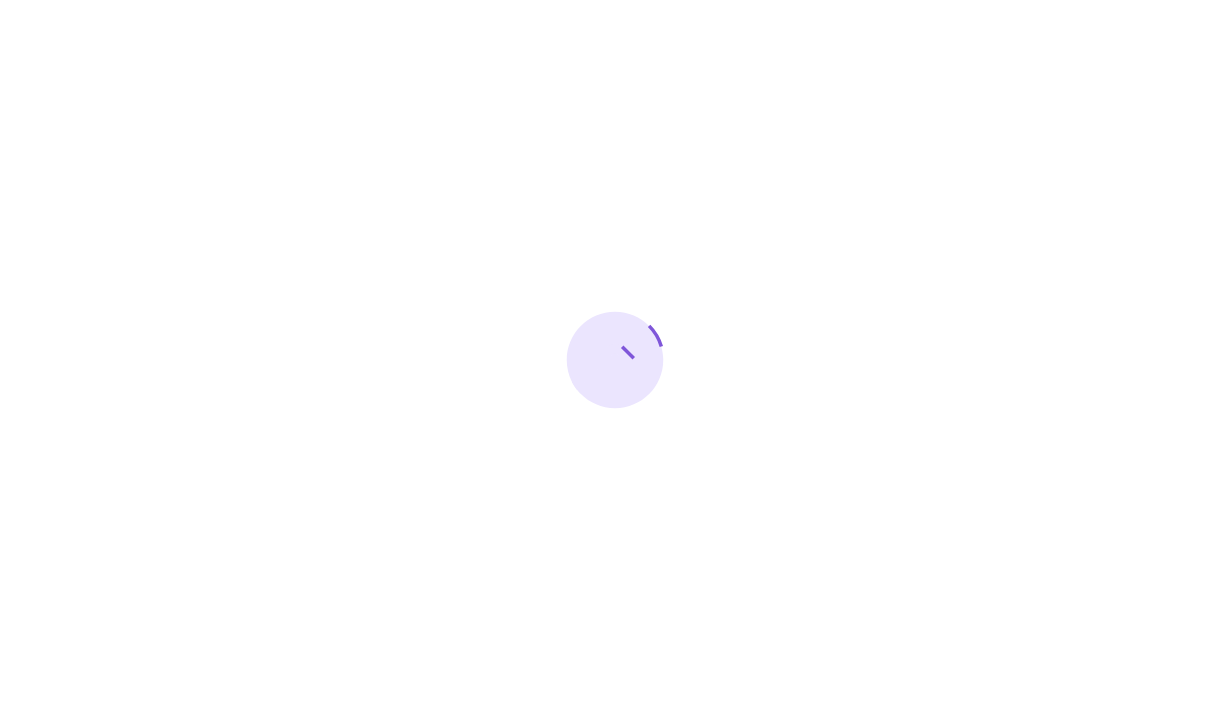 scroll, scrollTop: 0, scrollLeft: 0, axis: both 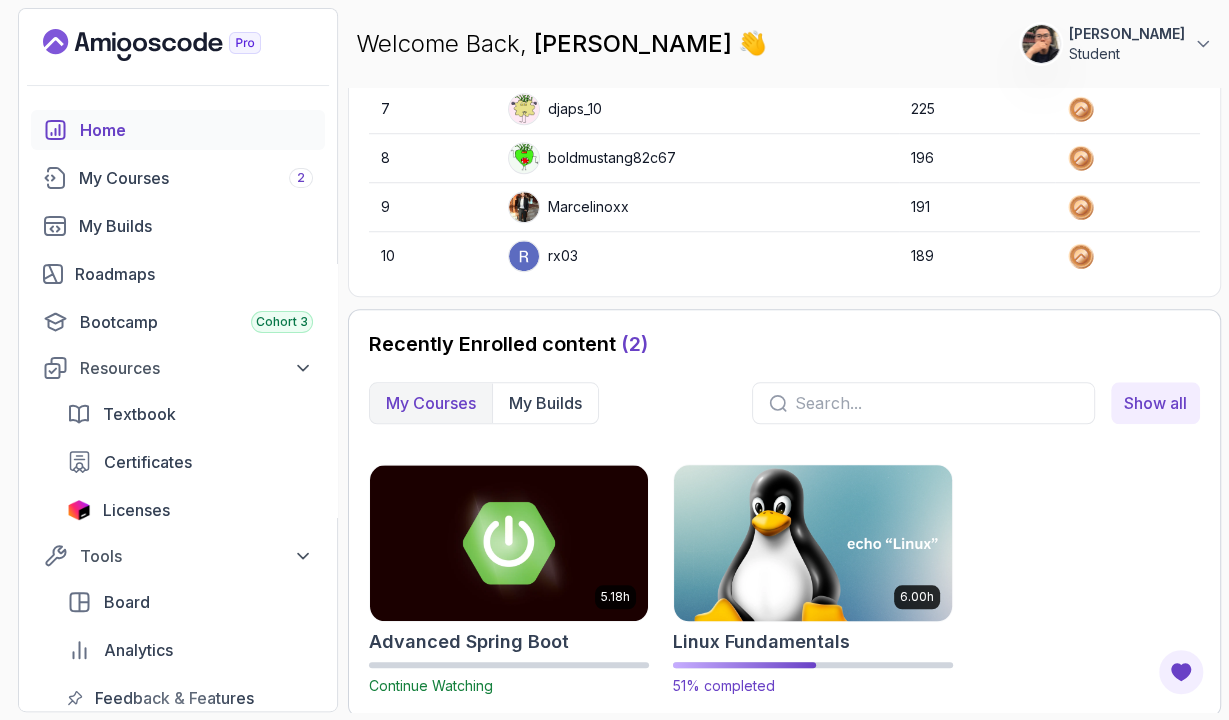 click at bounding box center [813, 542] 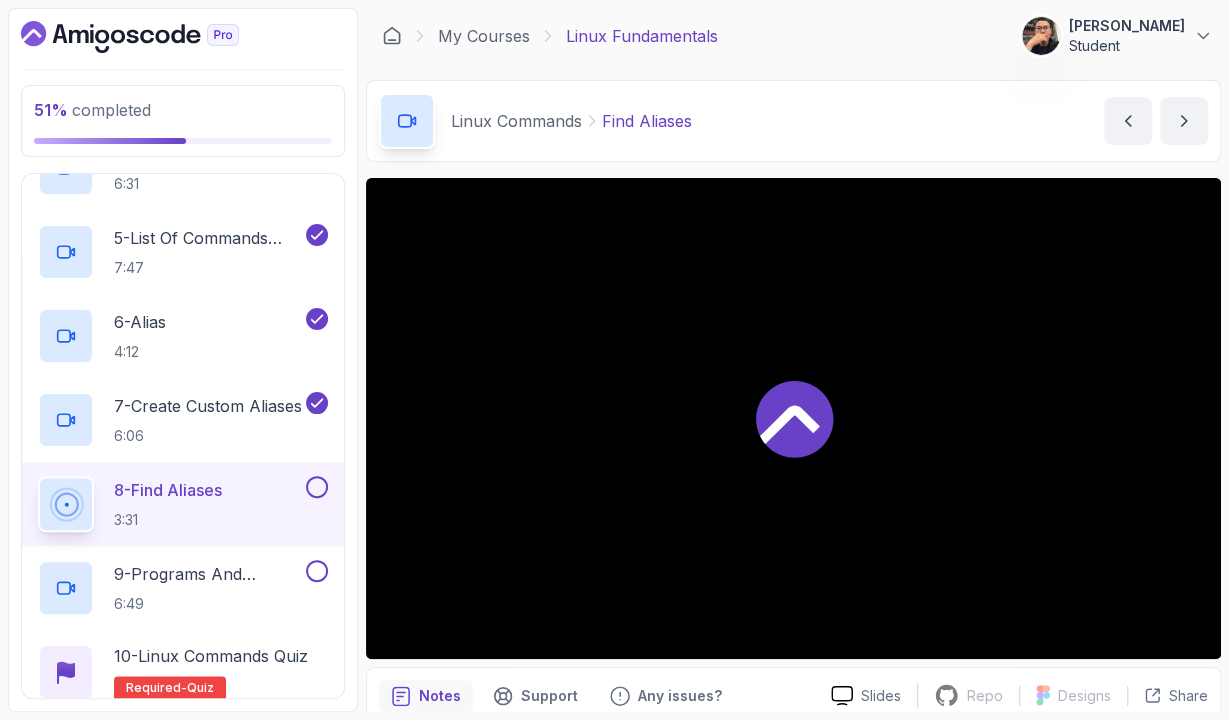 scroll, scrollTop: 928, scrollLeft: 0, axis: vertical 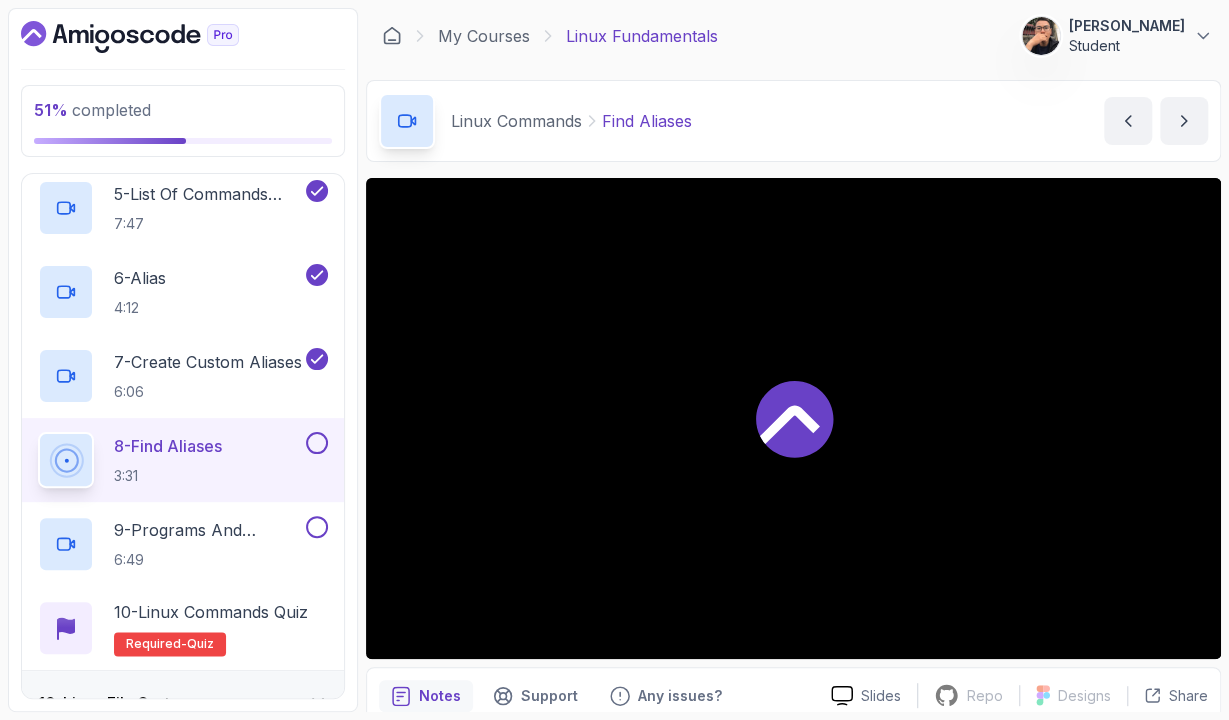click on "8  -  Find Aliases 3:31" at bounding box center (170, 460) 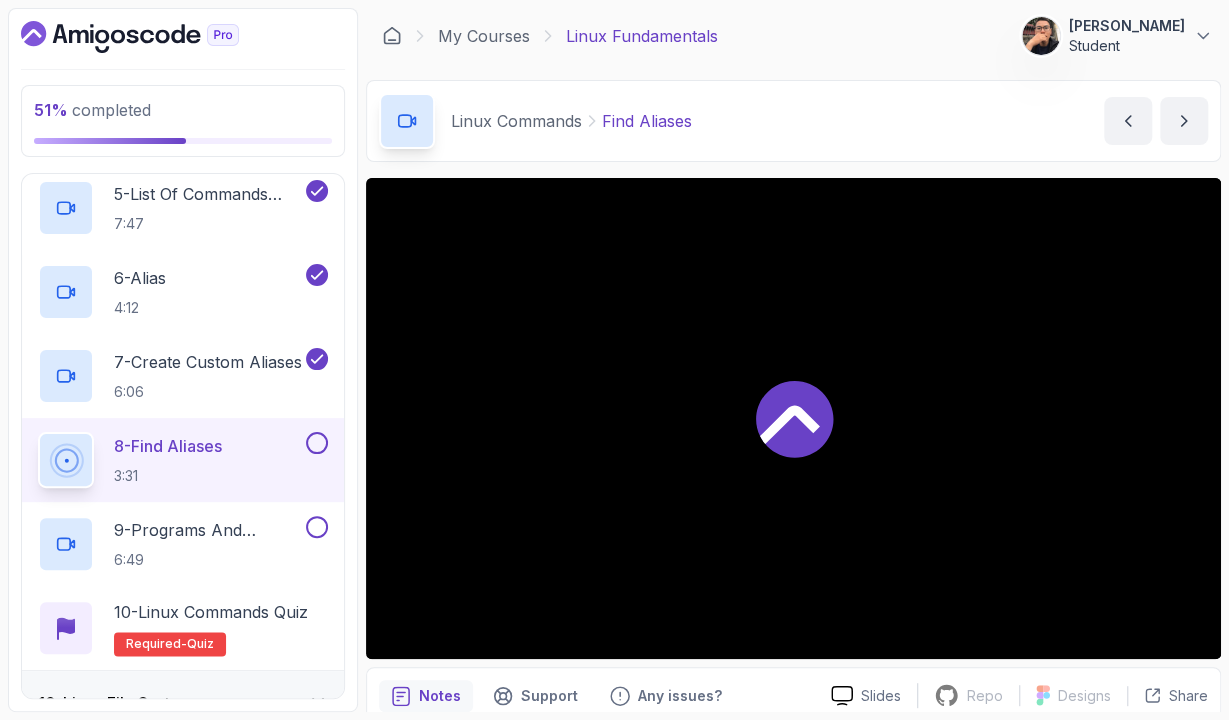 click 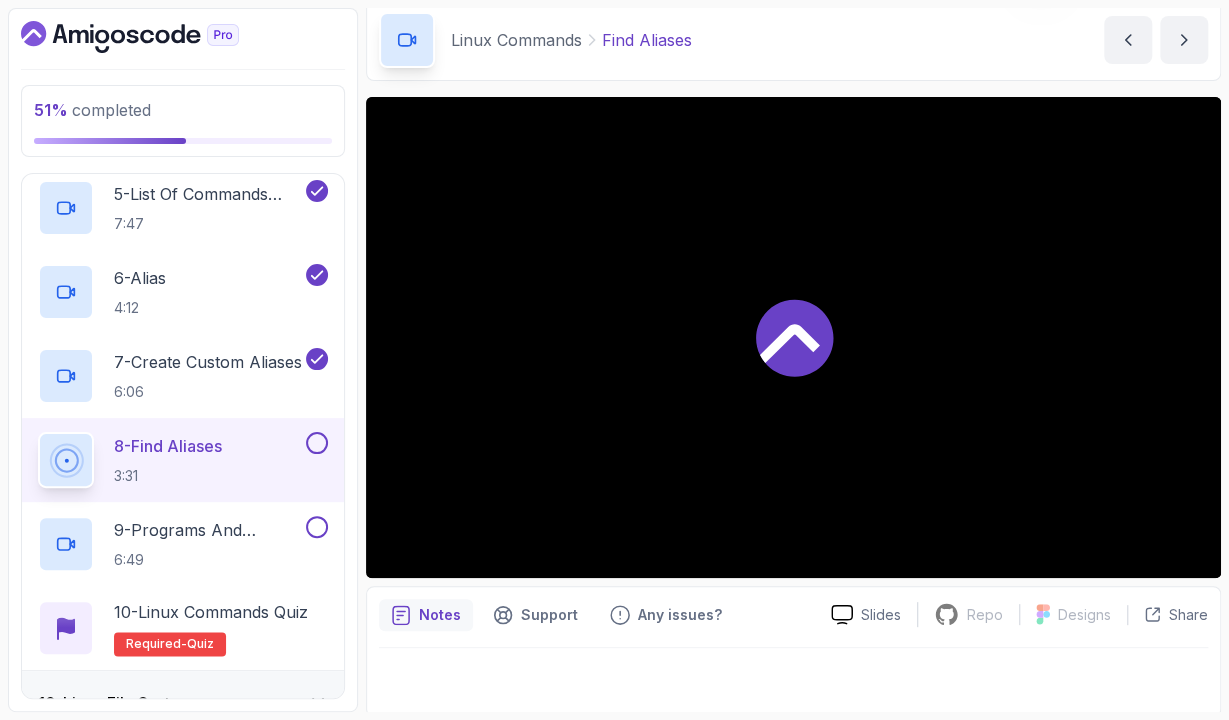 scroll, scrollTop: 84, scrollLeft: 0, axis: vertical 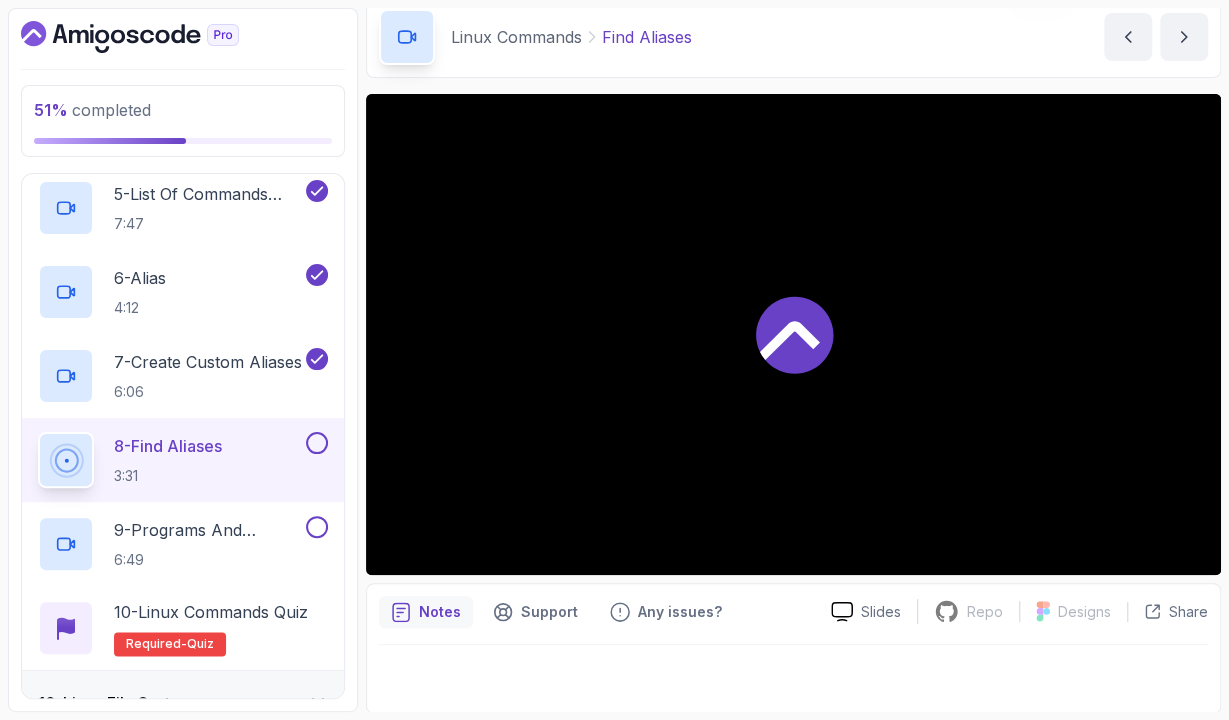 click 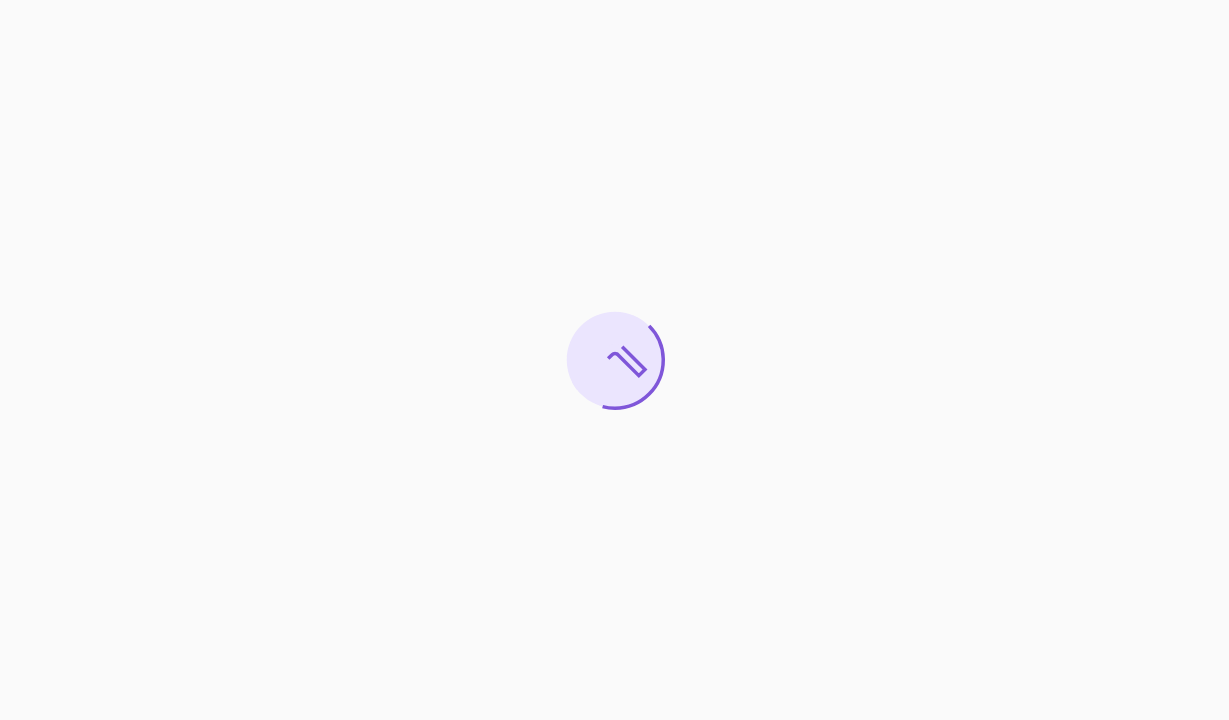 scroll, scrollTop: 0, scrollLeft: 0, axis: both 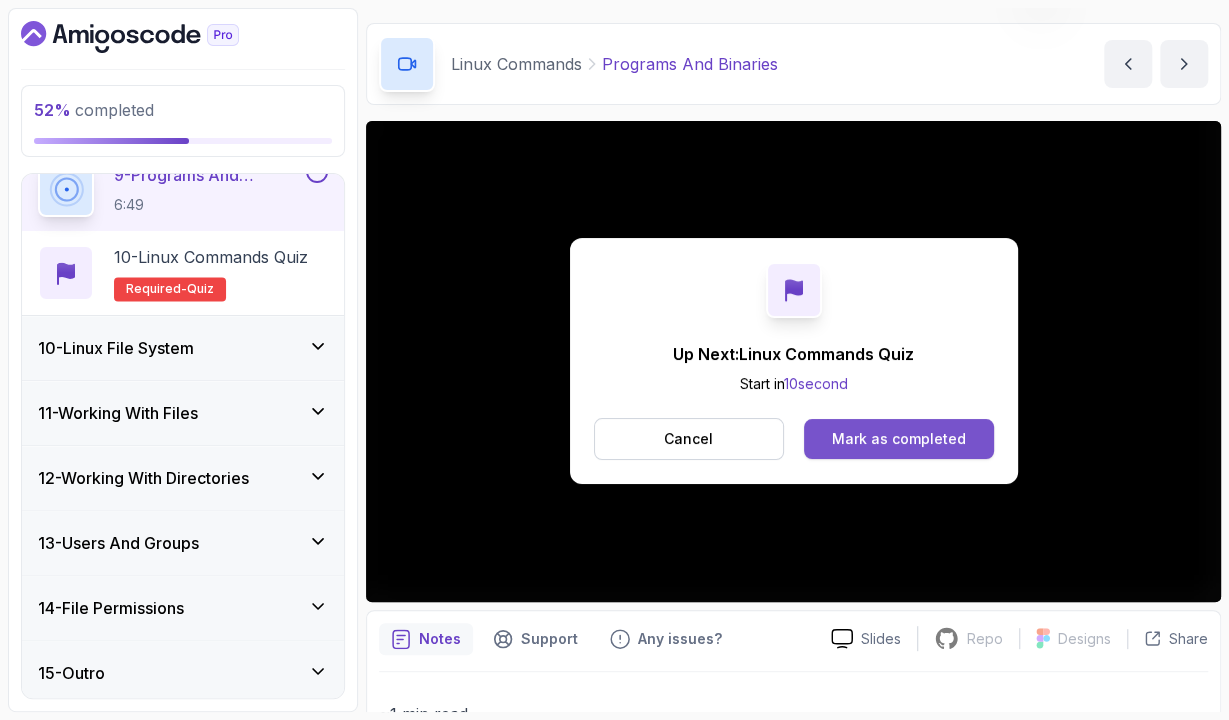 click on "Mark as completed" at bounding box center (898, 439) 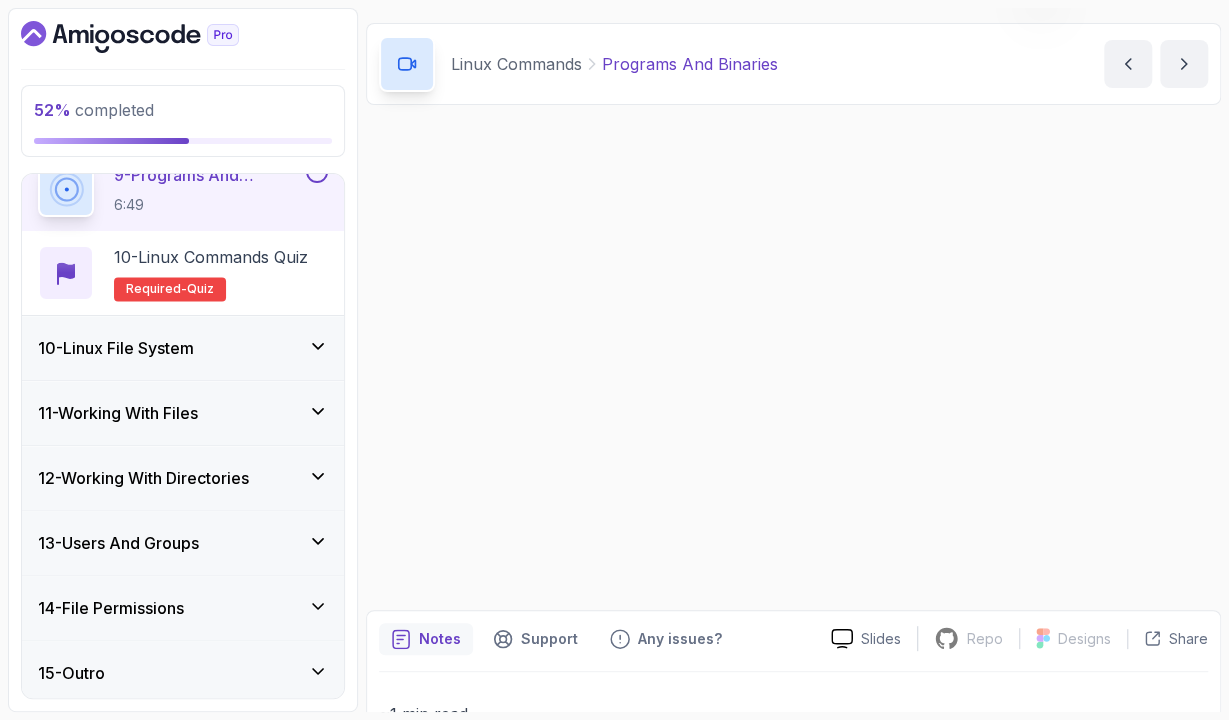 scroll, scrollTop: 0, scrollLeft: 0, axis: both 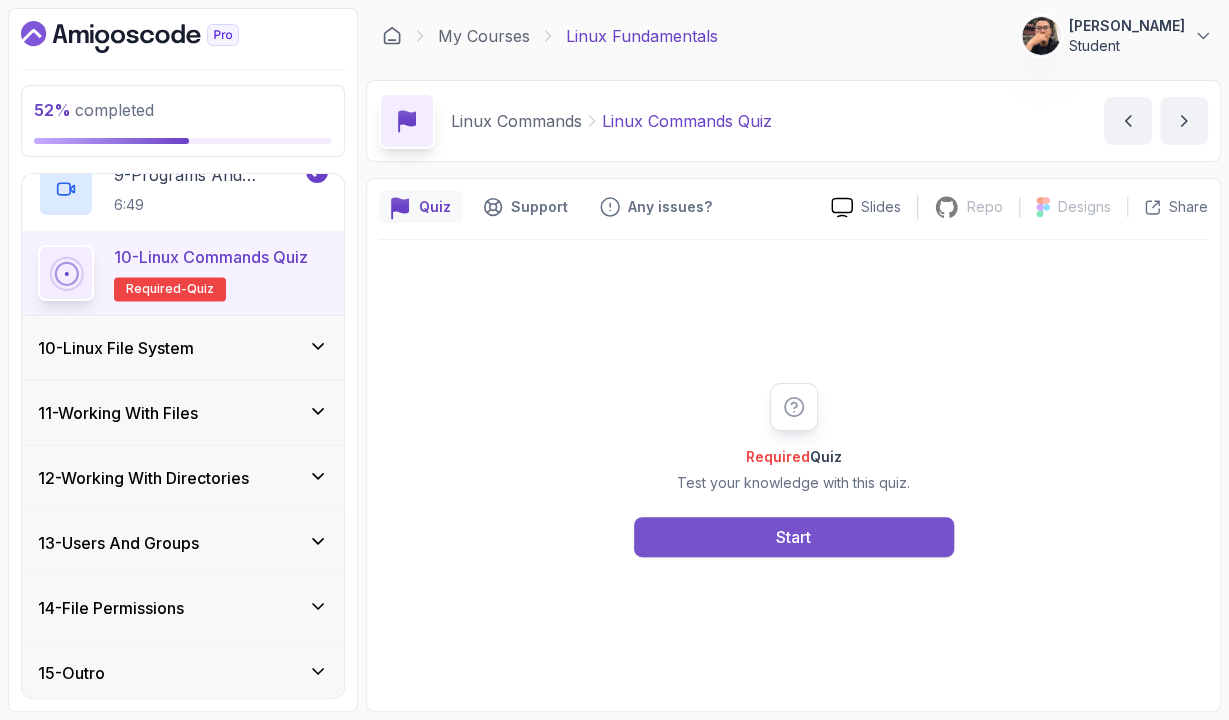 click on "Start" at bounding box center (794, 537) 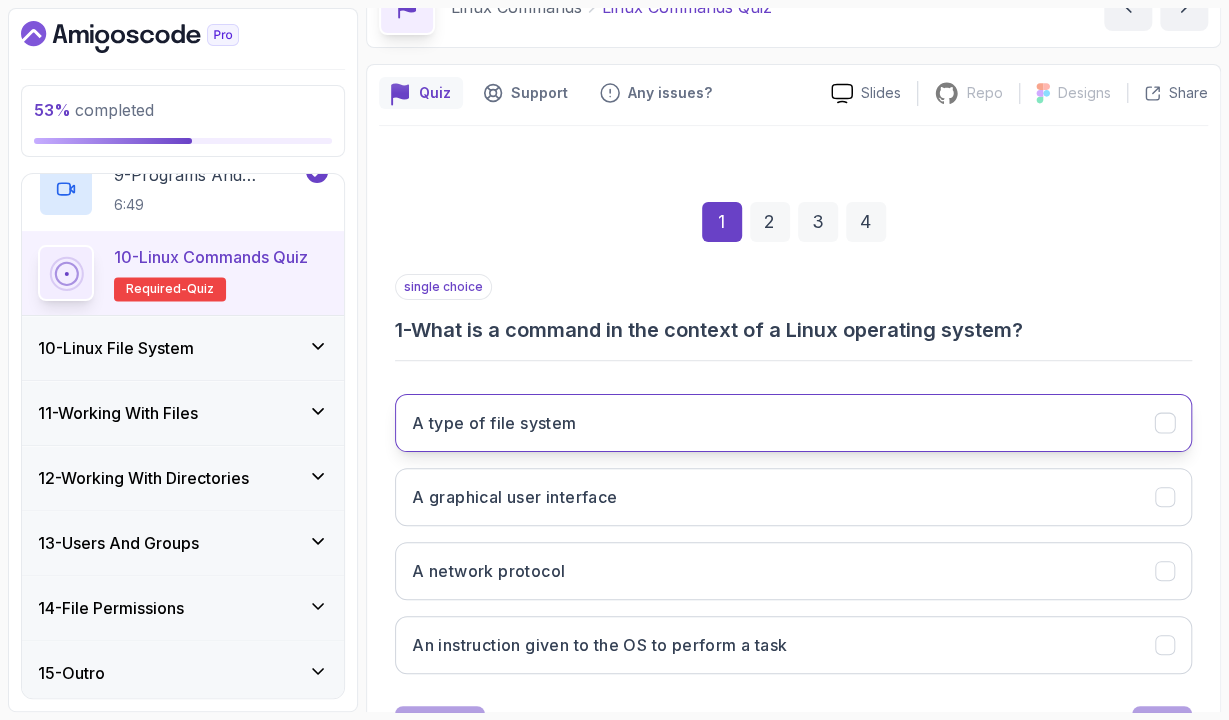scroll, scrollTop: 116, scrollLeft: 0, axis: vertical 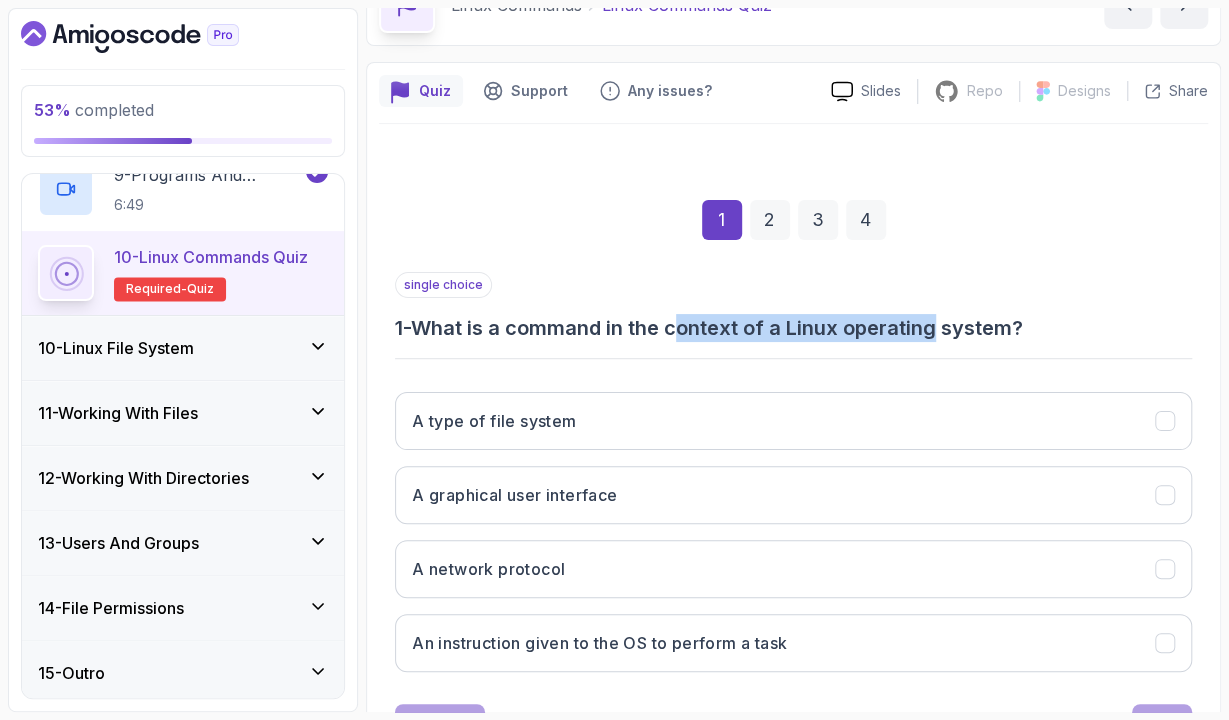 drag, startPoint x: 694, startPoint y: 333, endPoint x: 946, endPoint y: 342, distance: 252.16066 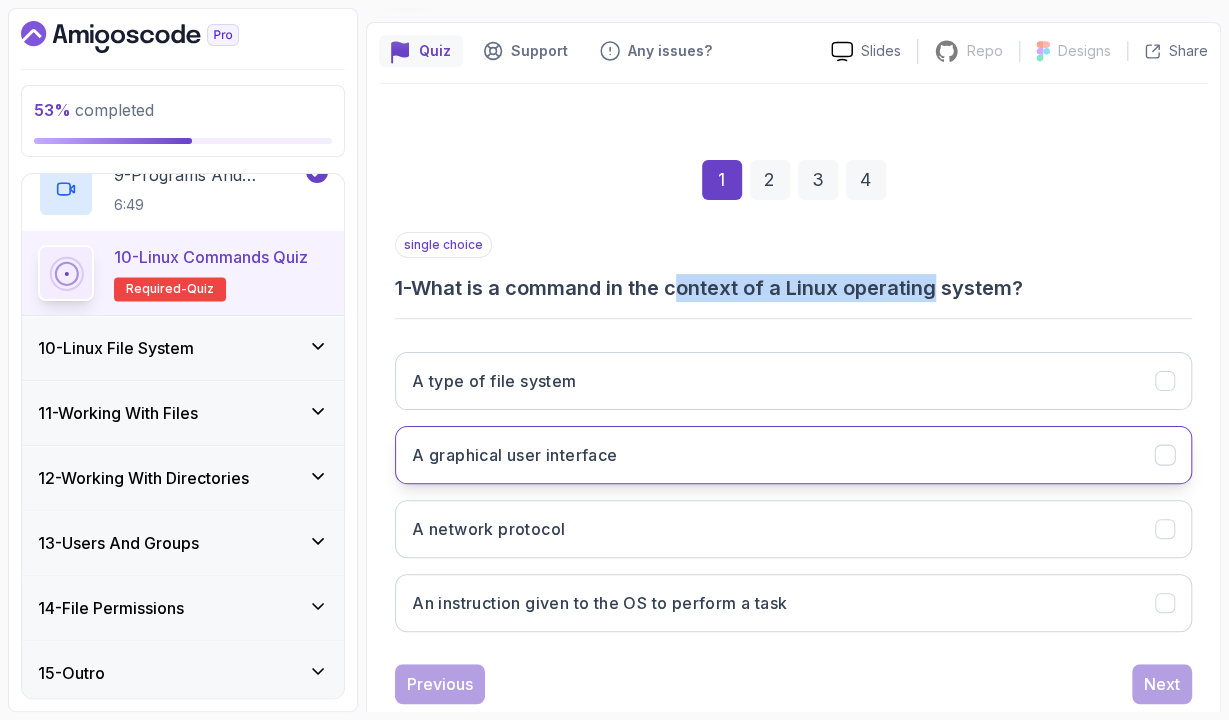 scroll, scrollTop: 200, scrollLeft: 0, axis: vertical 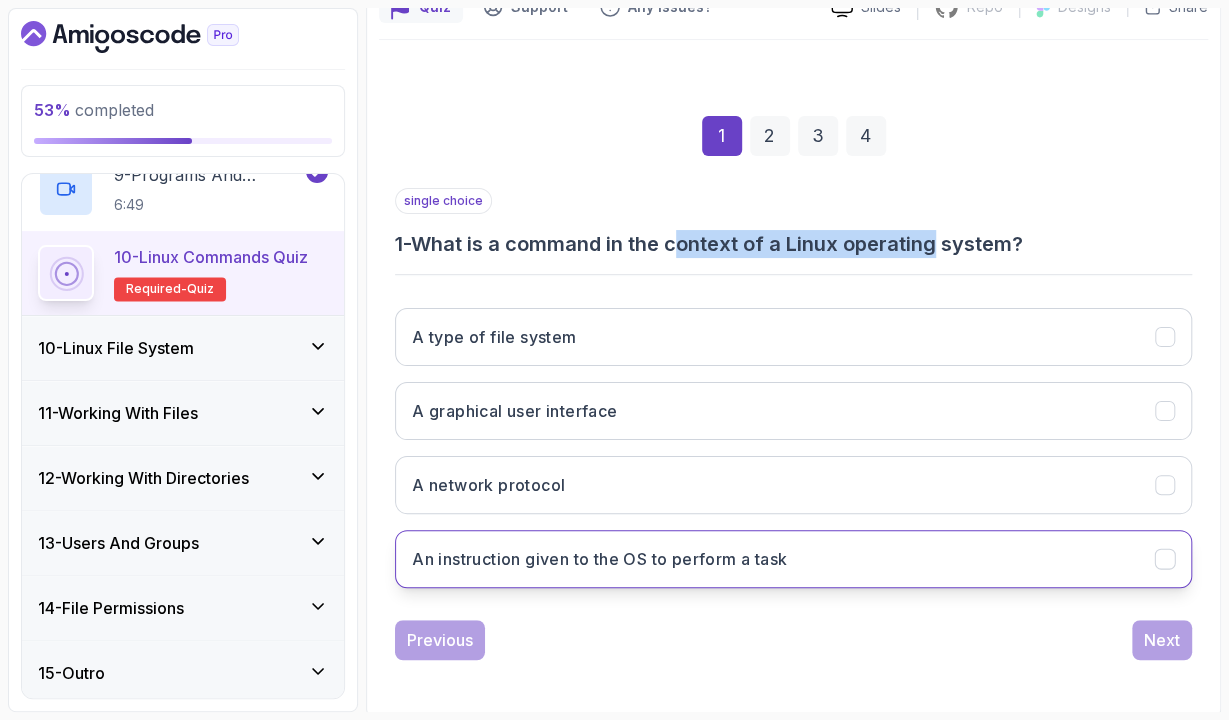 click on "An instruction given to the OS to perform a task" at bounding box center [793, 559] 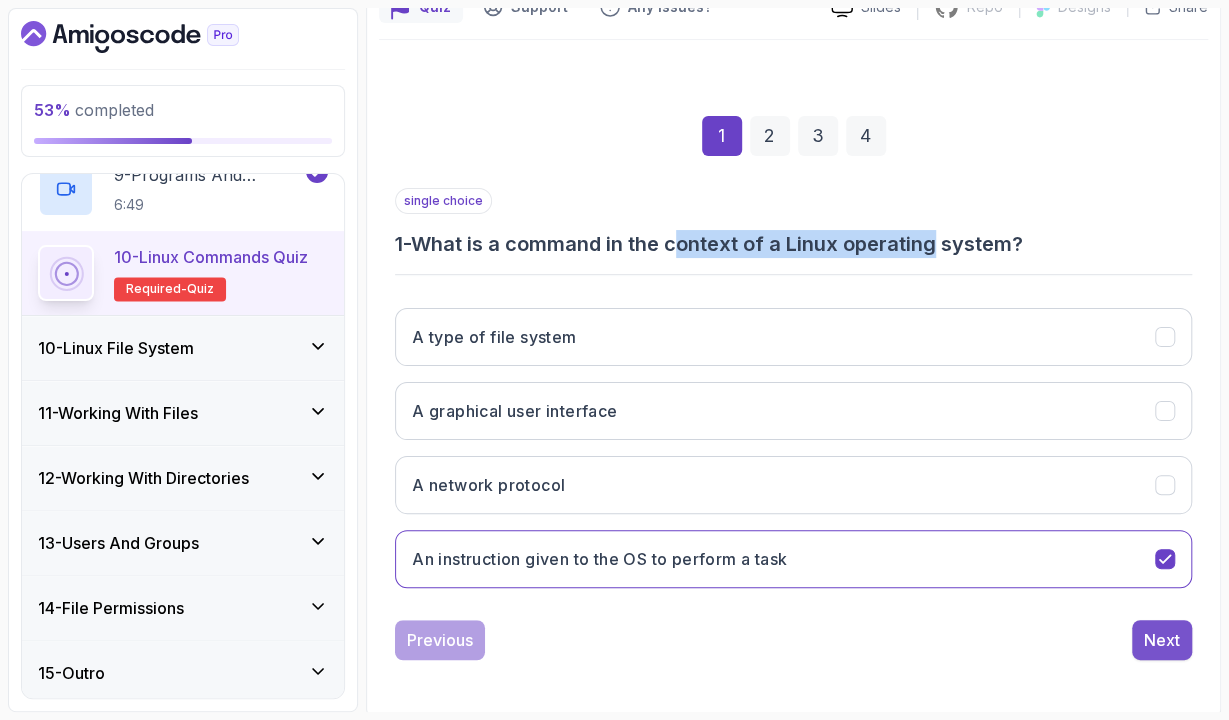 click on "Next" at bounding box center (1162, 640) 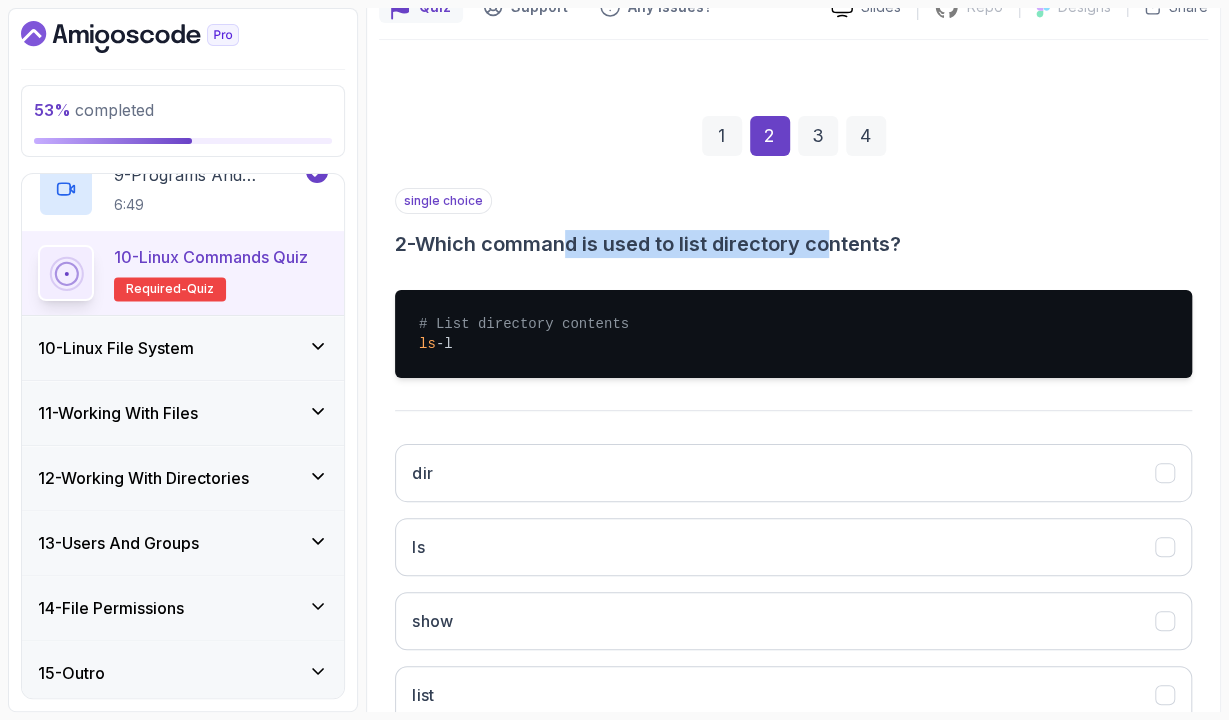 drag, startPoint x: 579, startPoint y: 241, endPoint x: 845, endPoint y: 238, distance: 266.0169 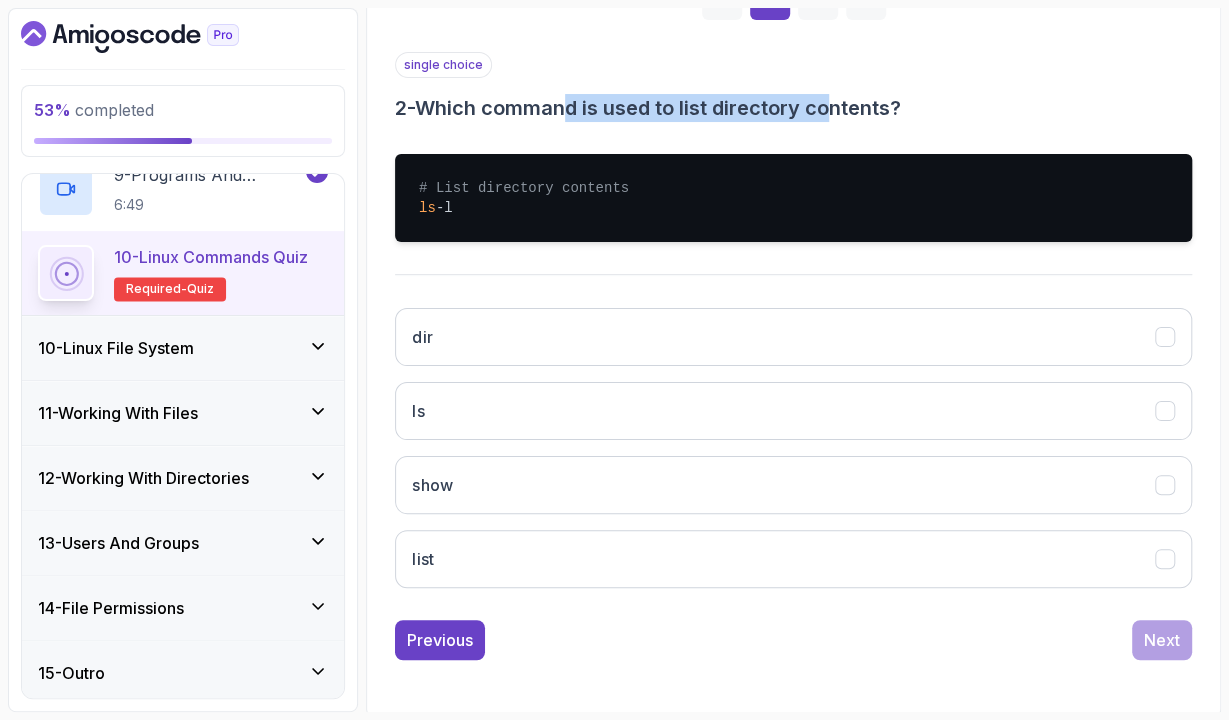 scroll, scrollTop: 336, scrollLeft: 0, axis: vertical 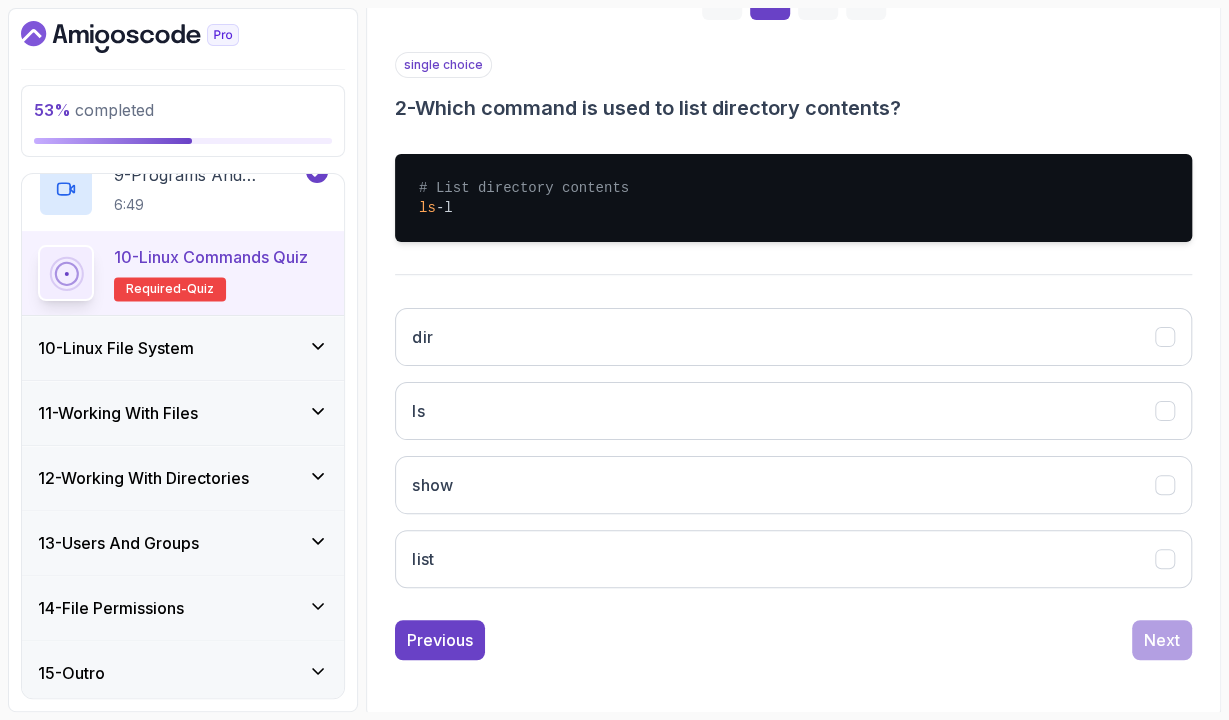 click on "# List directory contents
ls  -l" at bounding box center (793, 198) 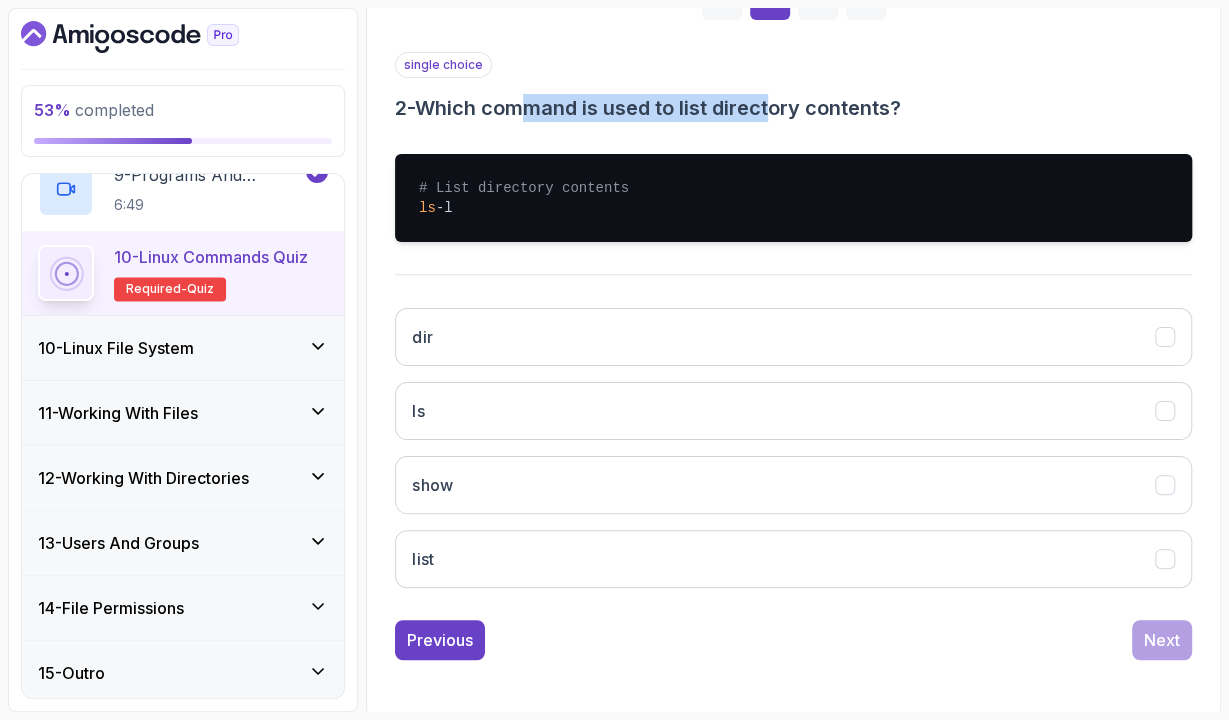 drag, startPoint x: 550, startPoint y: 101, endPoint x: 791, endPoint y: 106, distance: 241.05186 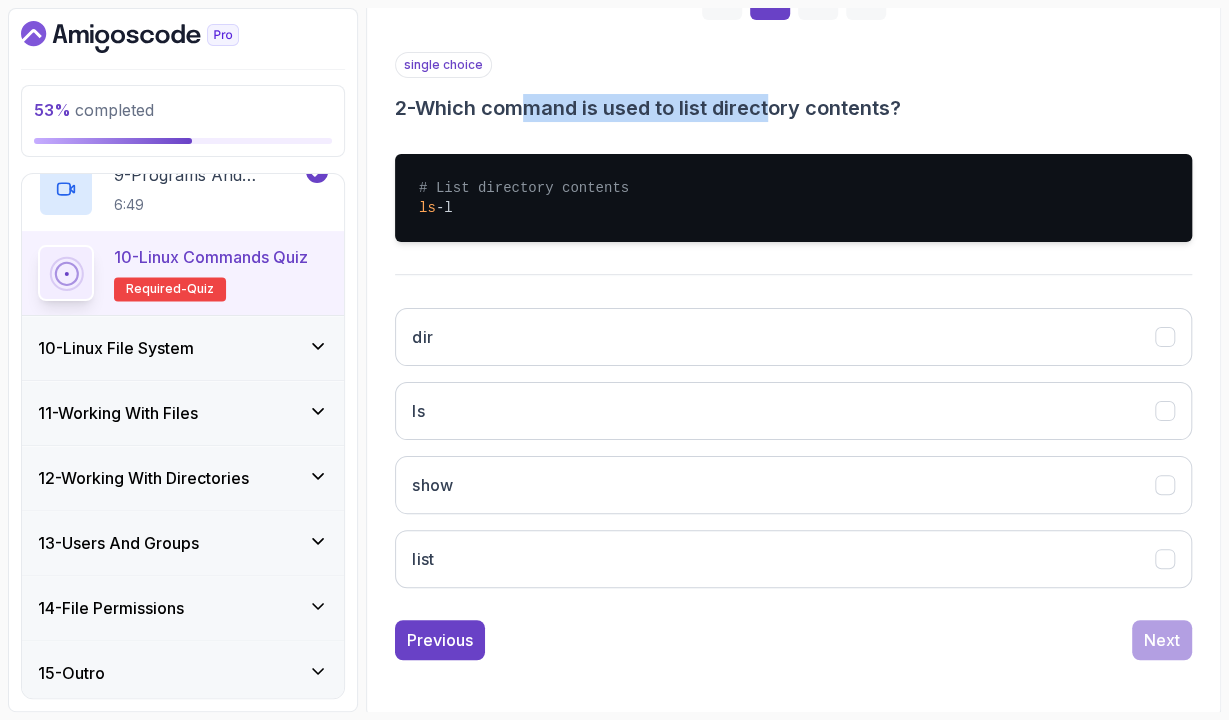 click on "2  -  Which command is used to list directory contents?" at bounding box center (793, 108) 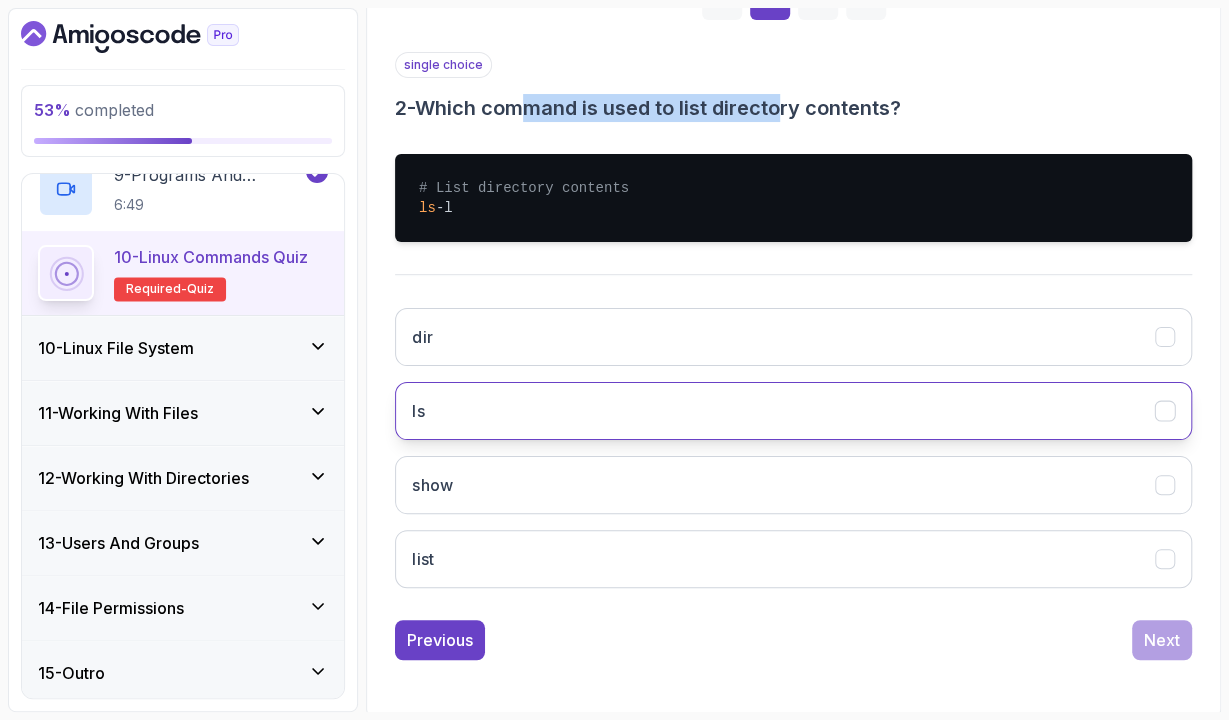 click on "ls" at bounding box center [793, 411] 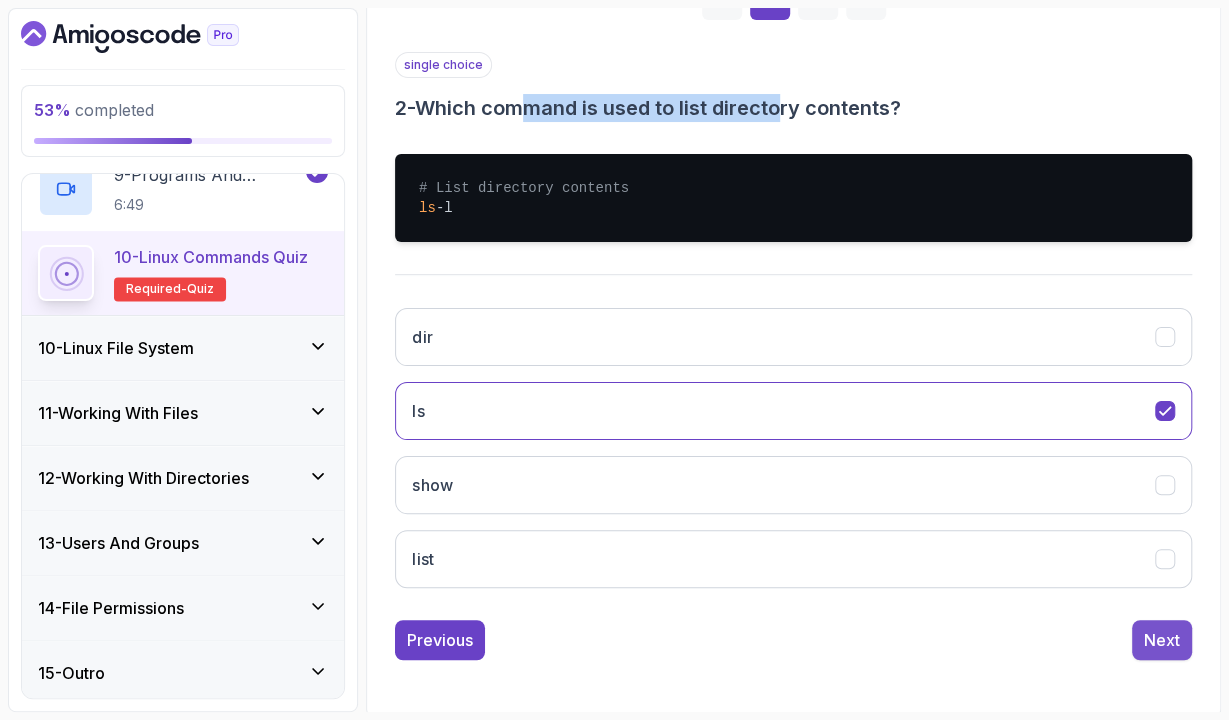 click on "Next" at bounding box center [1162, 640] 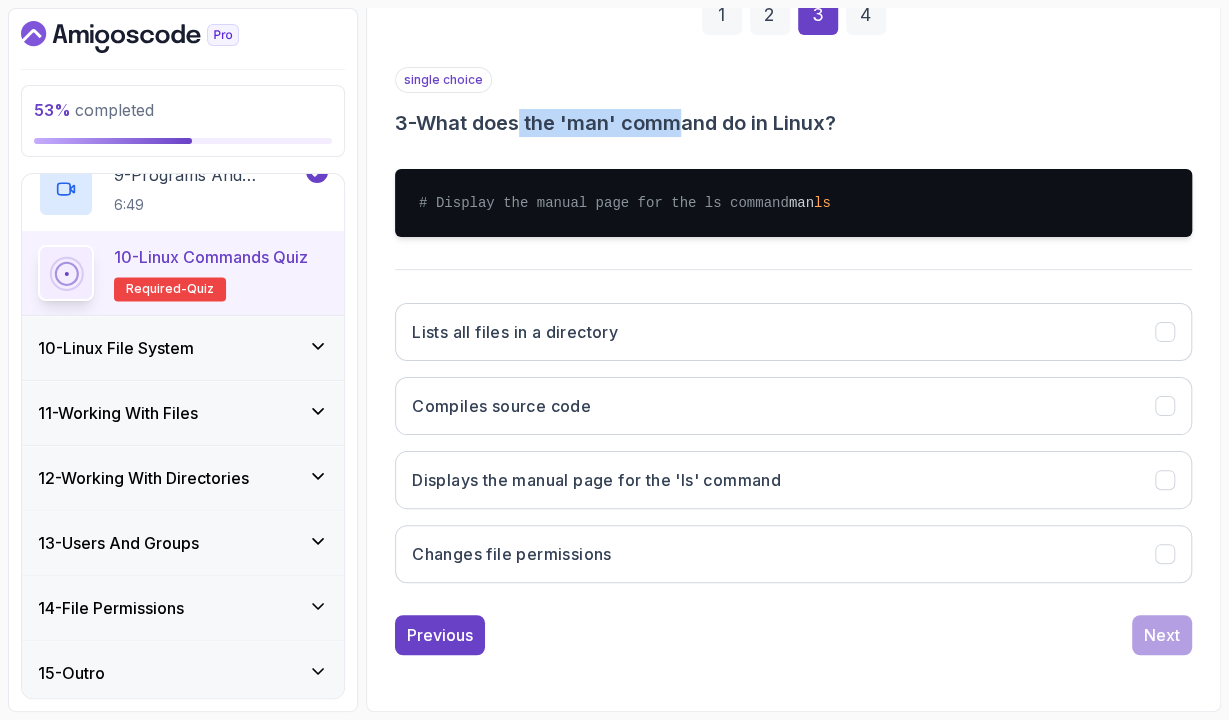 drag, startPoint x: 587, startPoint y: 113, endPoint x: 691, endPoint y: 113, distance: 104 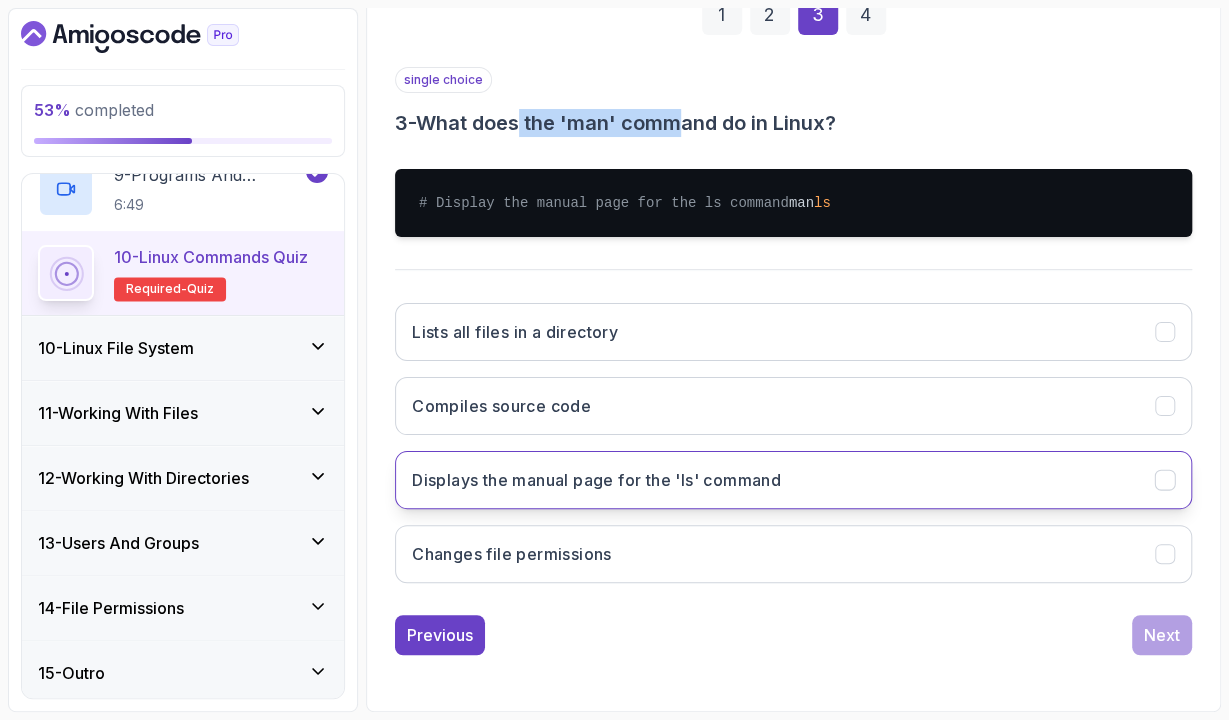 click on "Displays the manual page for the 'ls' command" at bounding box center [596, 480] 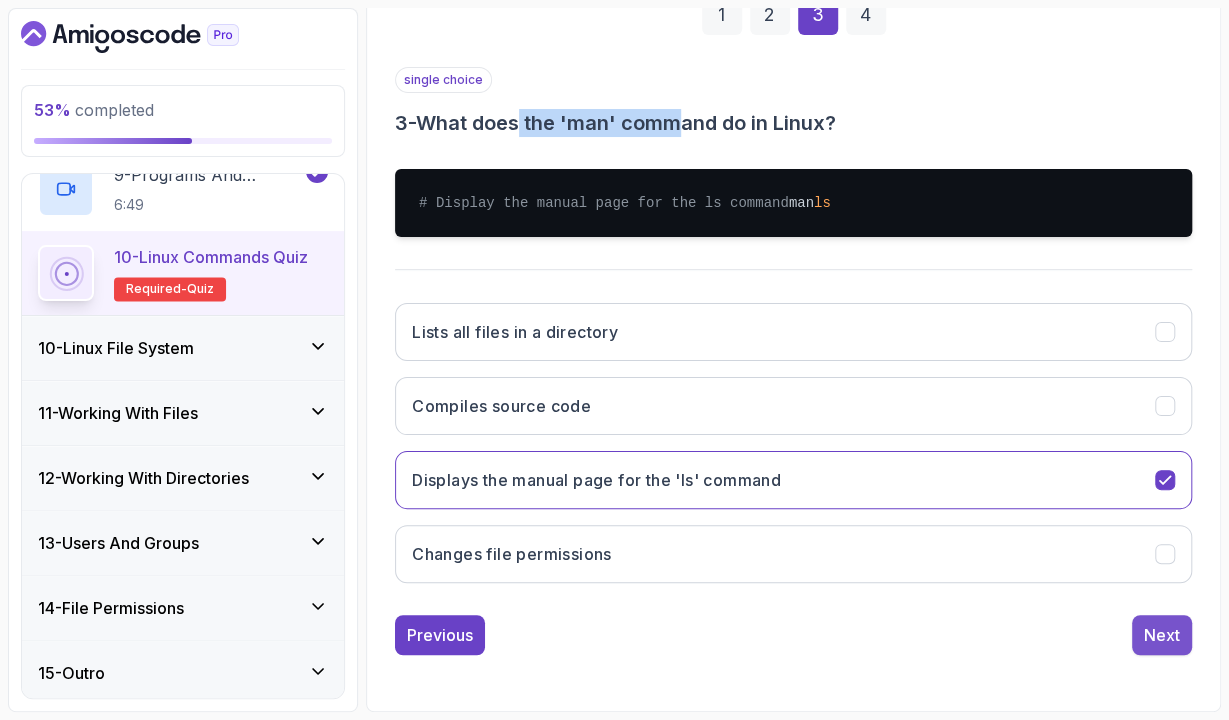 click on "Next" at bounding box center (1162, 635) 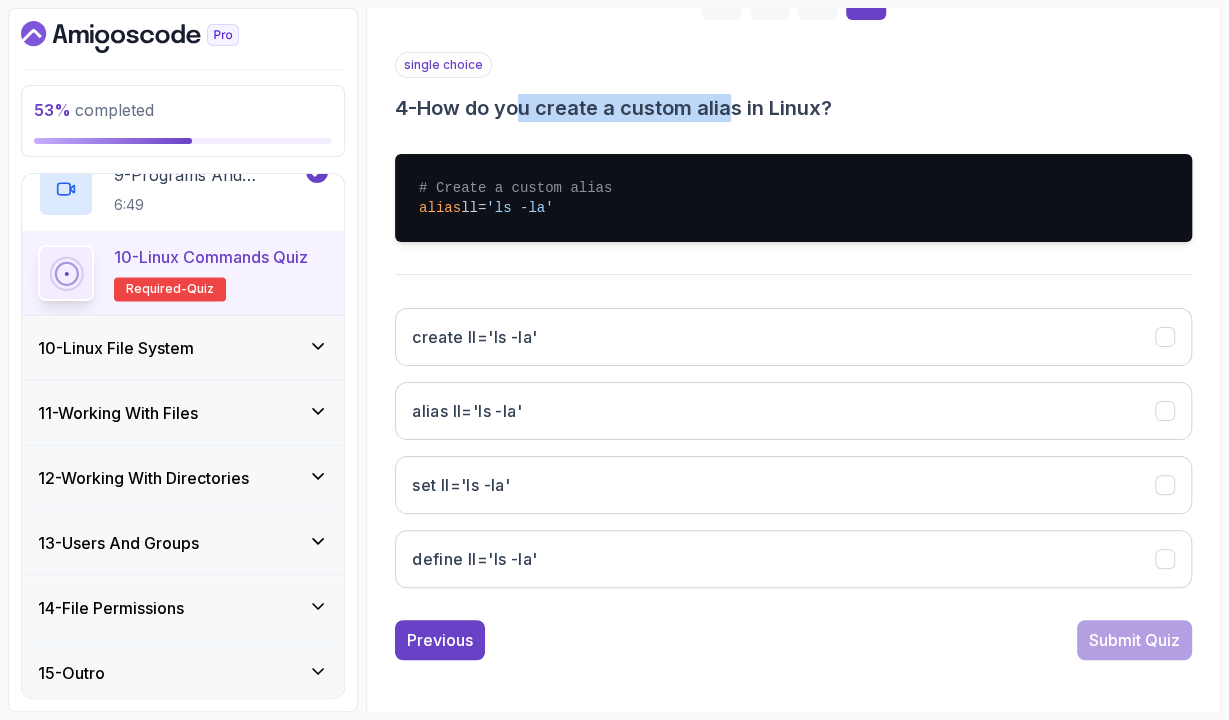 drag, startPoint x: 527, startPoint y: 107, endPoint x: 743, endPoint y: 109, distance: 216.00926 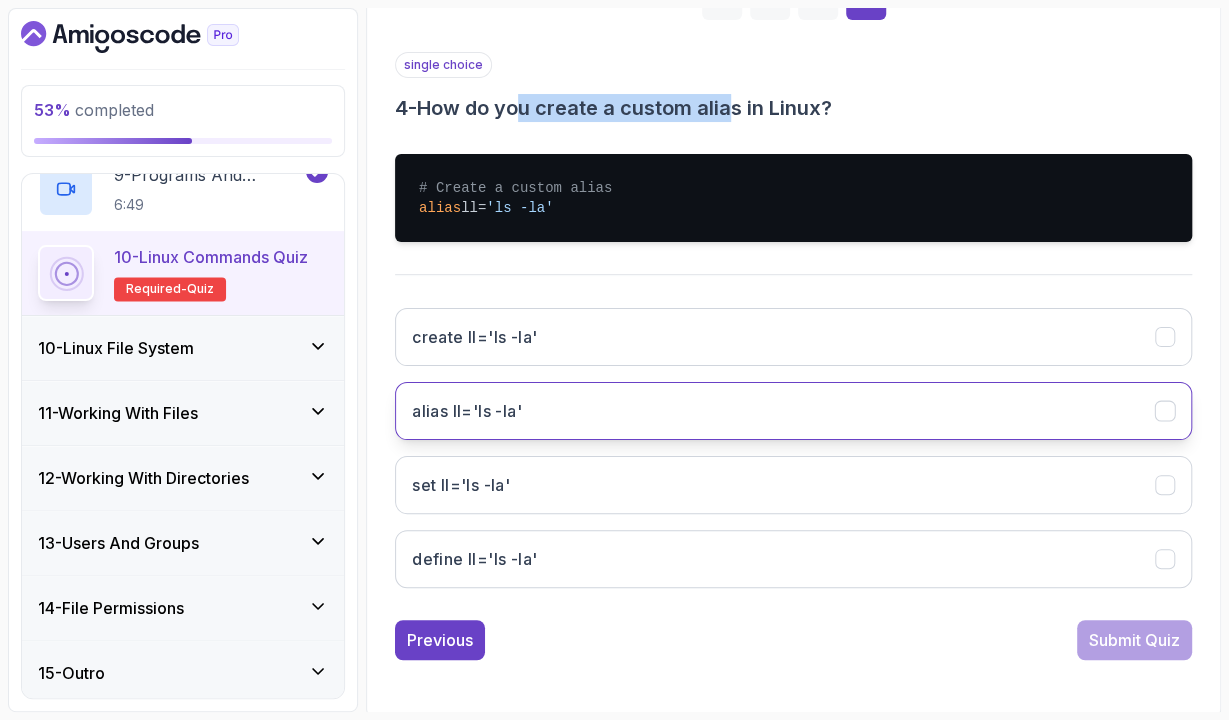 click on "alias ll='ls -la'" at bounding box center [467, 411] 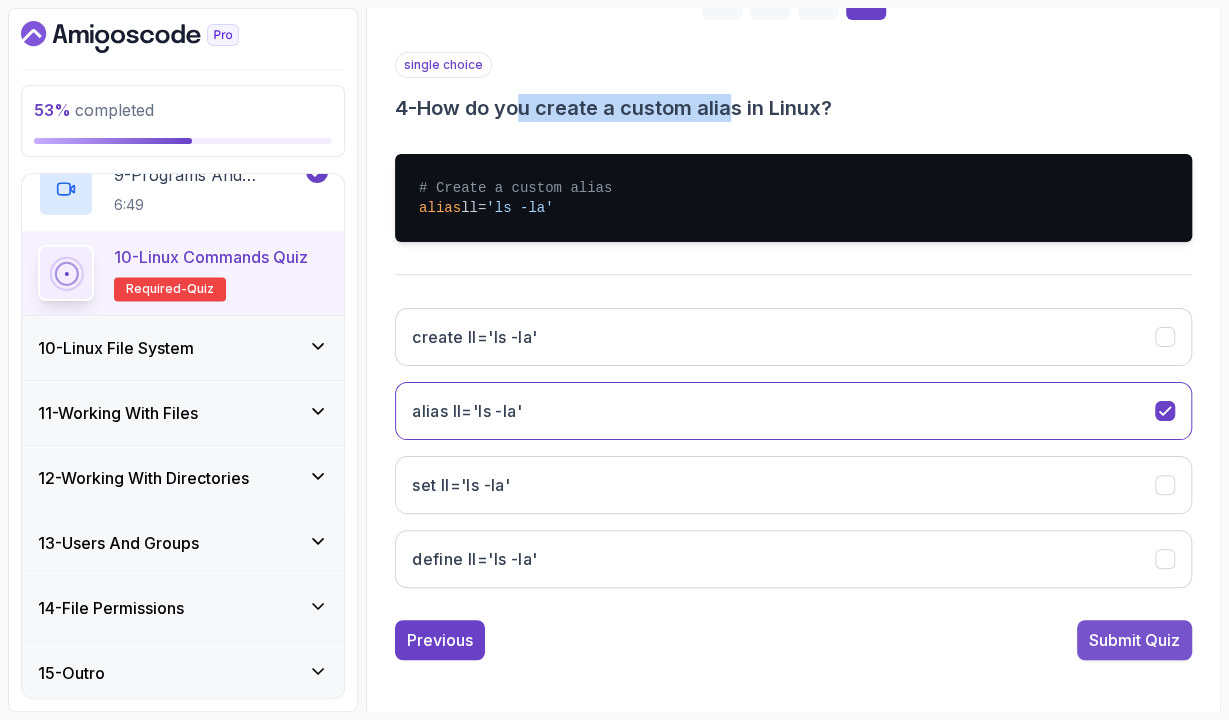 click on "Submit Quiz" at bounding box center [1134, 640] 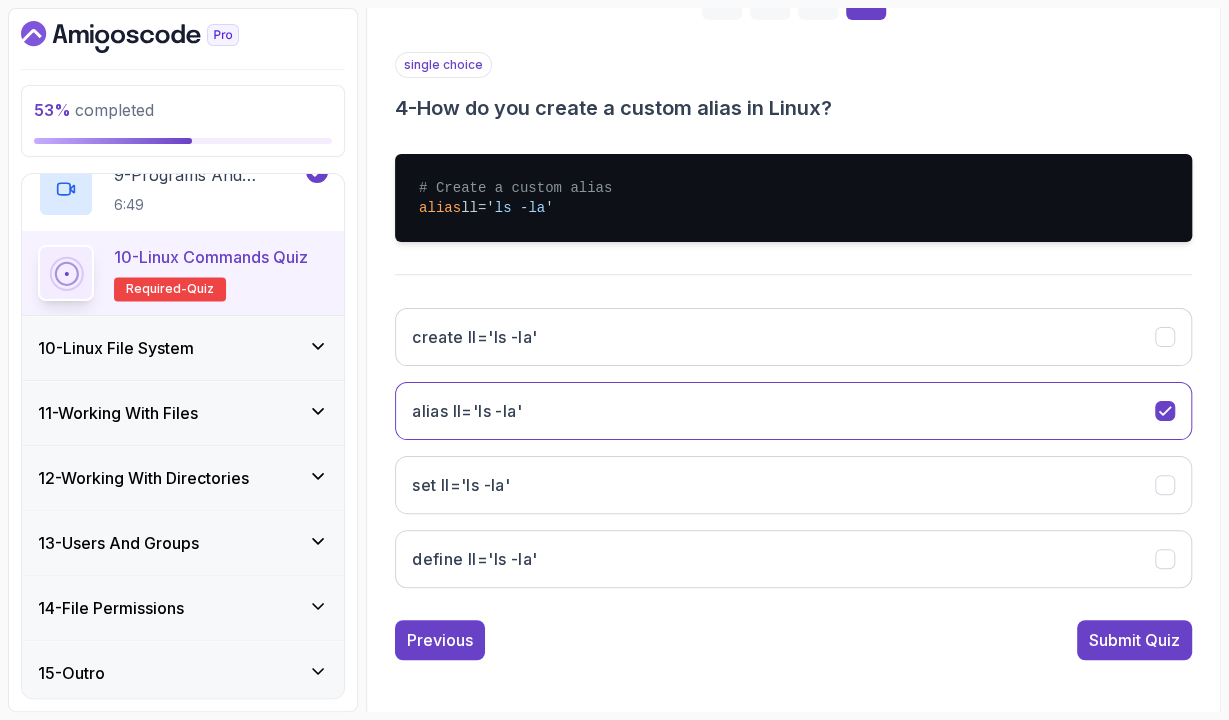 scroll, scrollTop: 236, scrollLeft: 0, axis: vertical 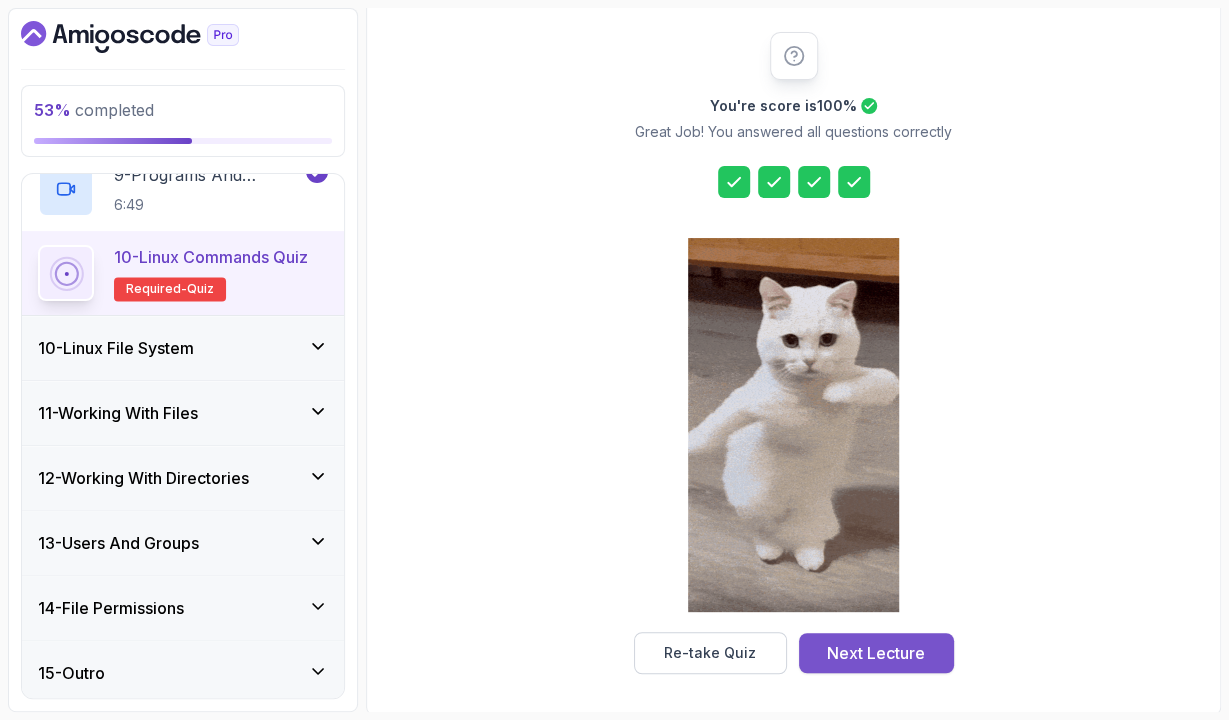 click on "Next Lecture" at bounding box center [876, 653] 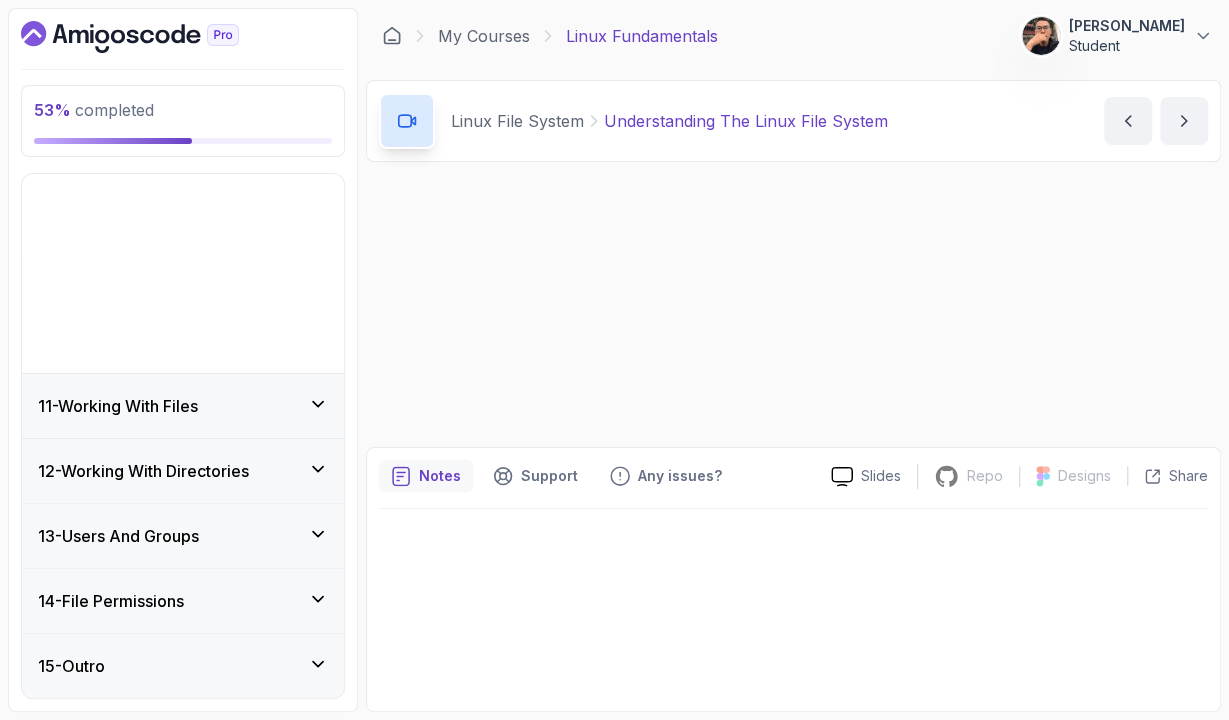 scroll, scrollTop: 0, scrollLeft: 0, axis: both 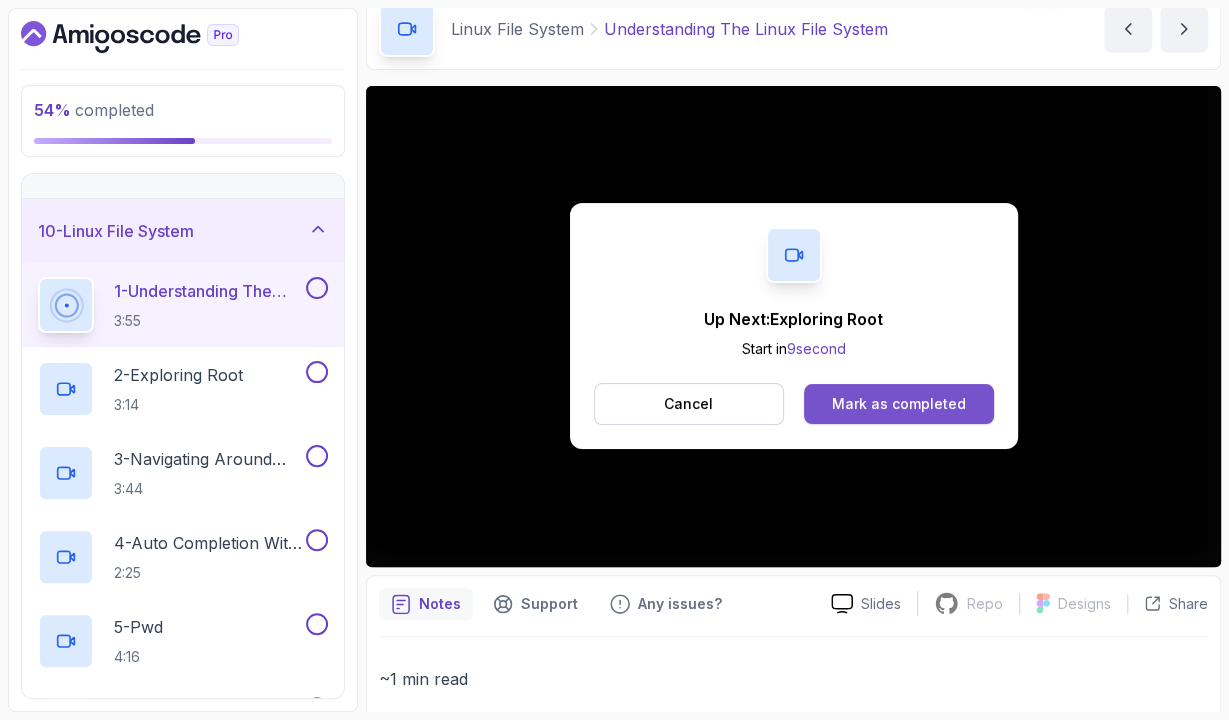 click on "Mark as completed" at bounding box center (899, 404) 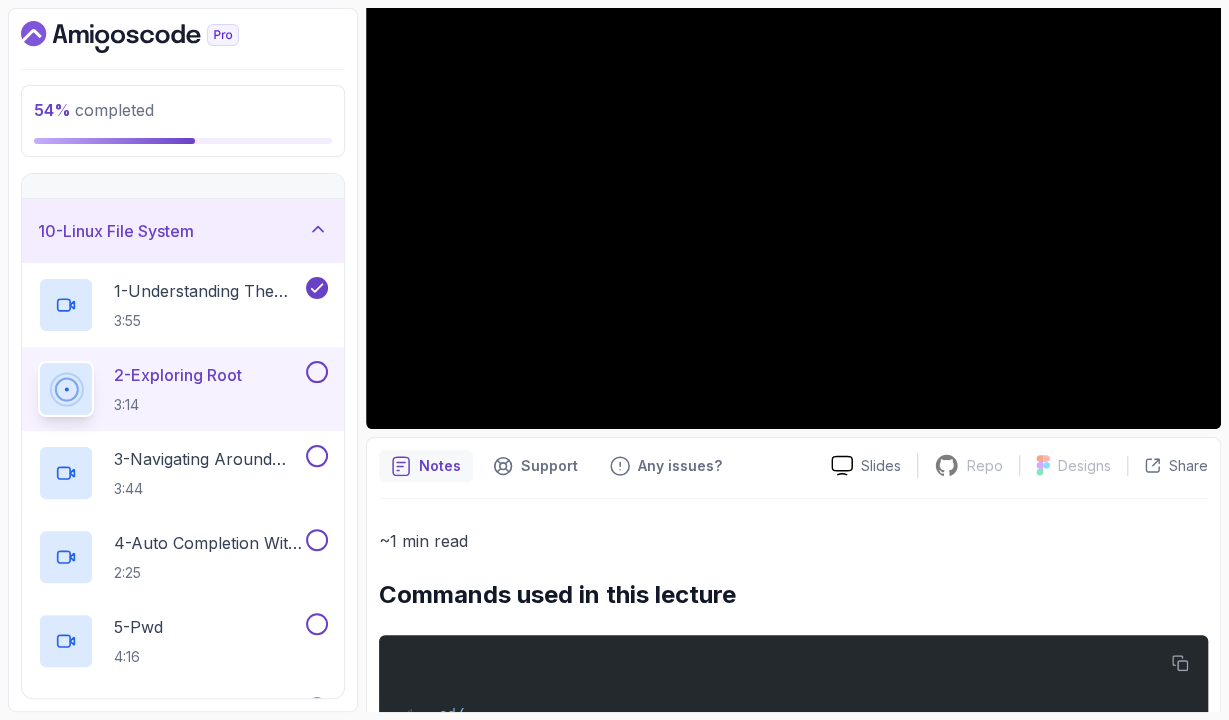 scroll, scrollTop: 233, scrollLeft: 0, axis: vertical 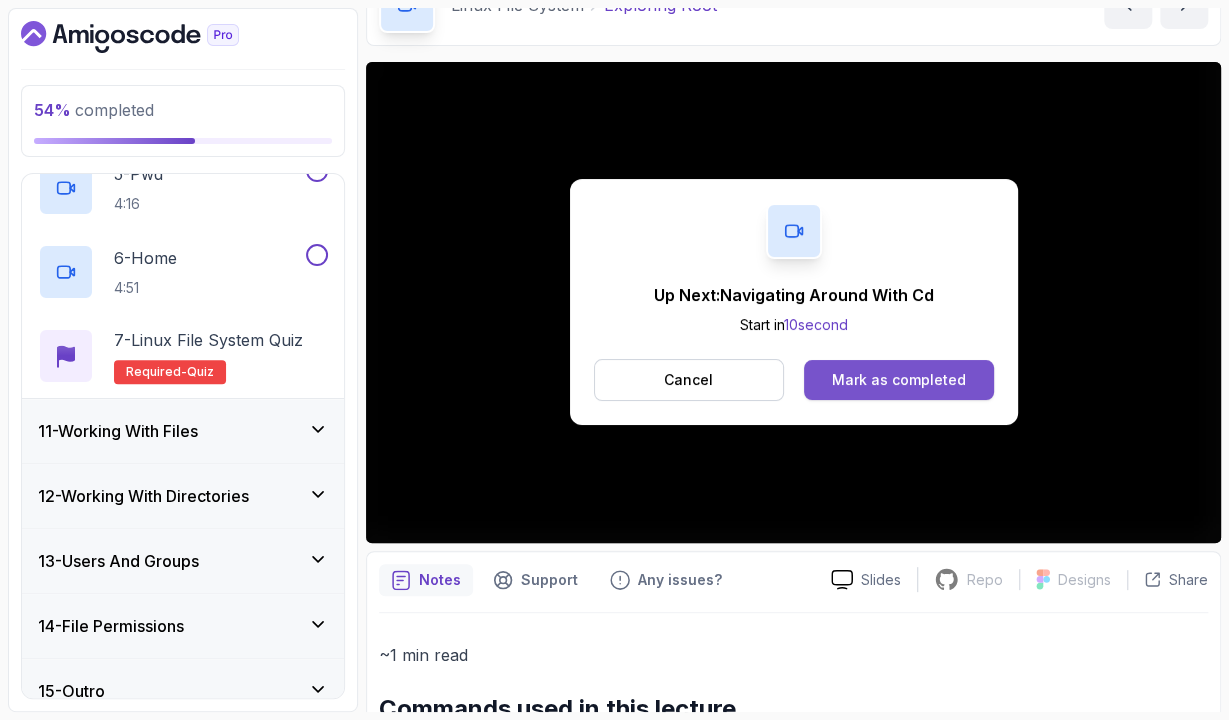 click on "Mark as completed" at bounding box center (898, 380) 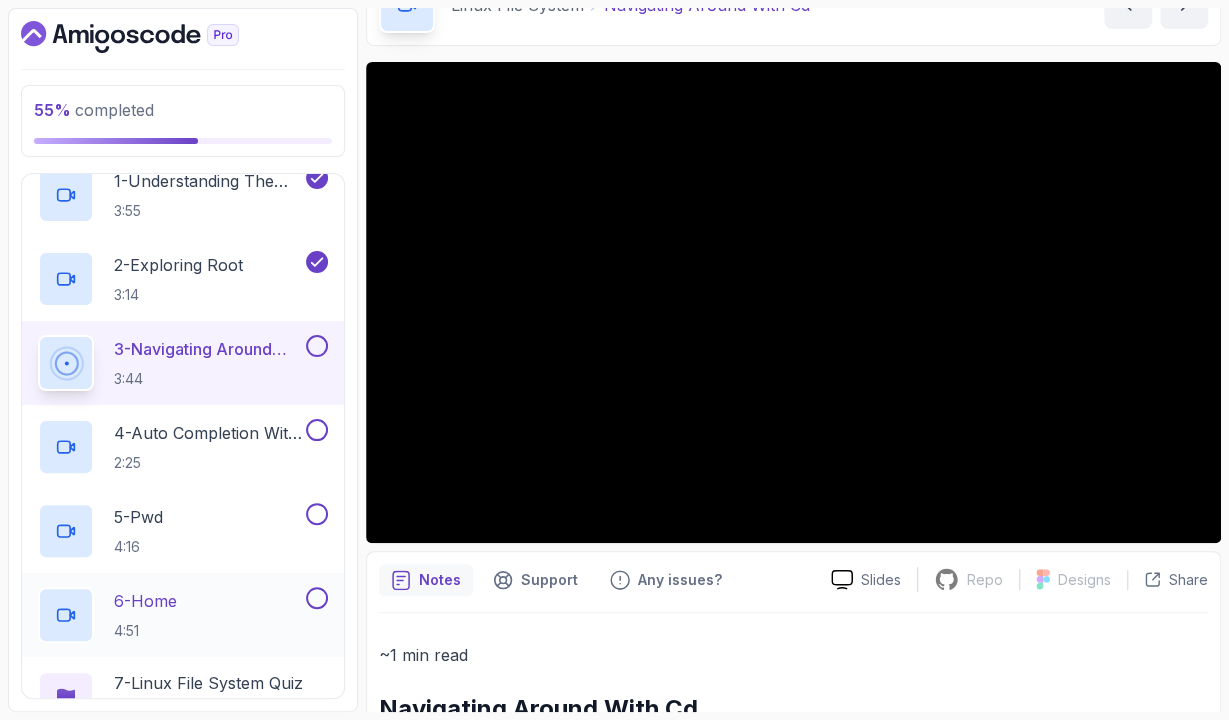scroll, scrollTop: 665, scrollLeft: 0, axis: vertical 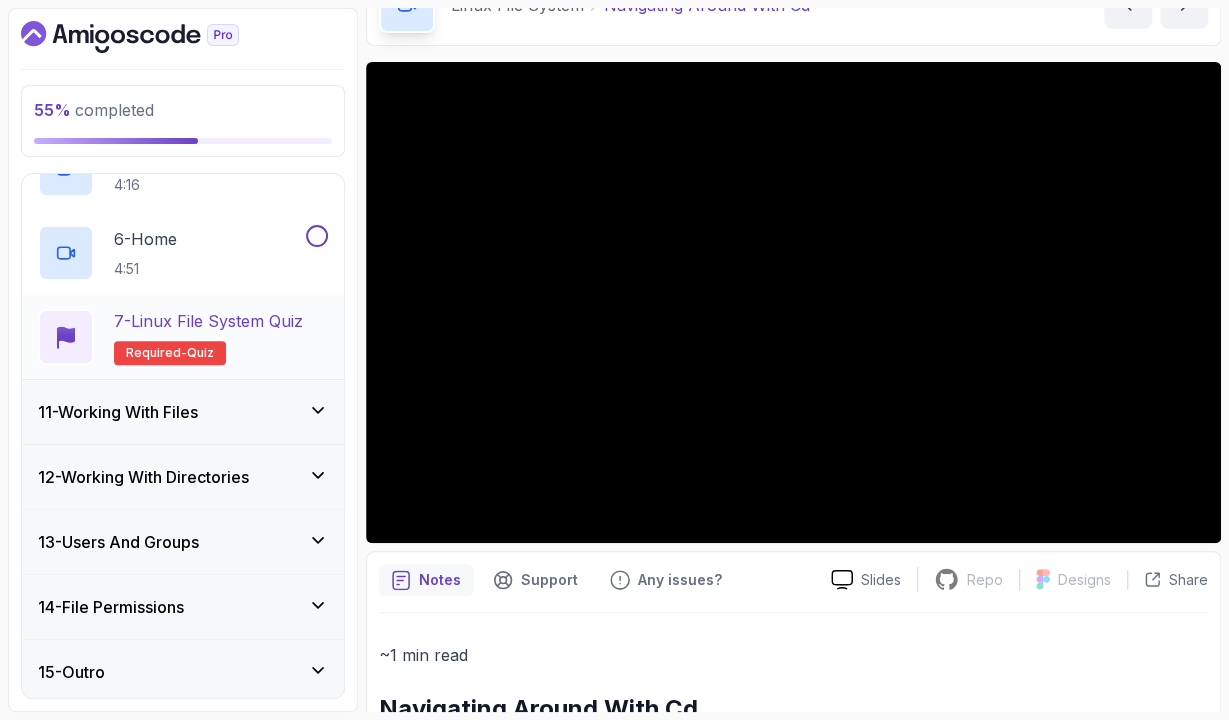 click on "11  -  Working With Files" at bounding box center (183, 412) 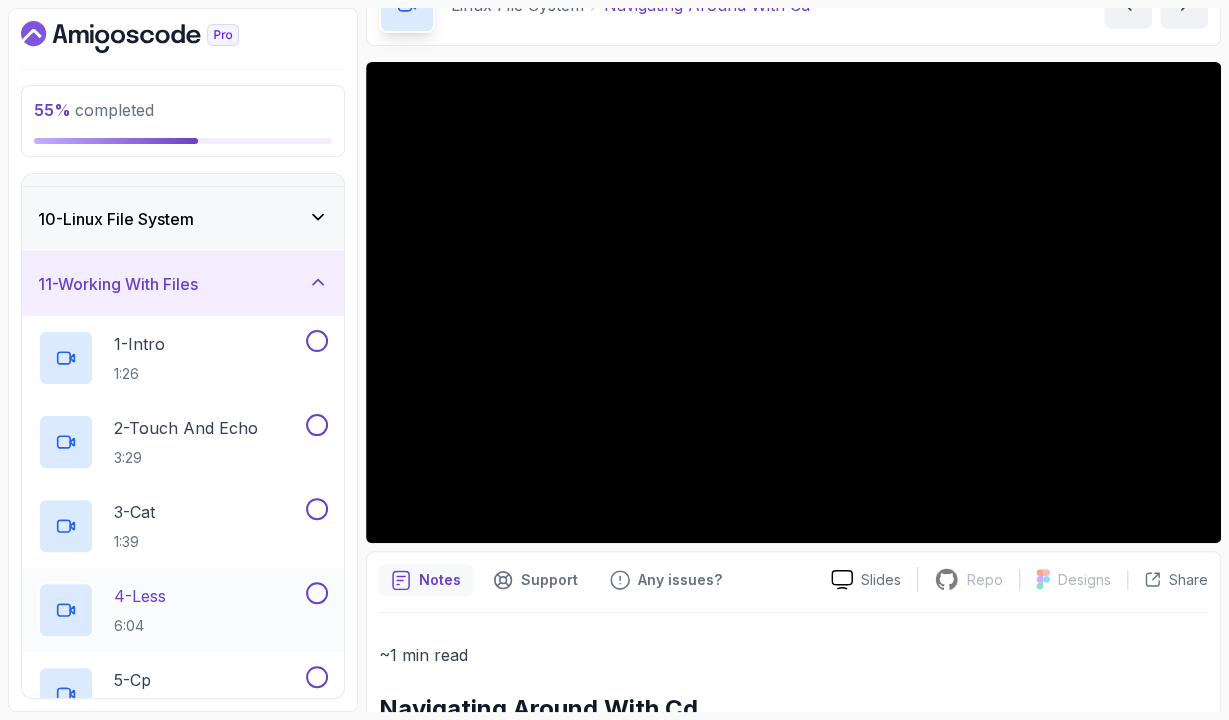 scroll, scrollTop: 560, scrollLeft: 0, axis: vertical 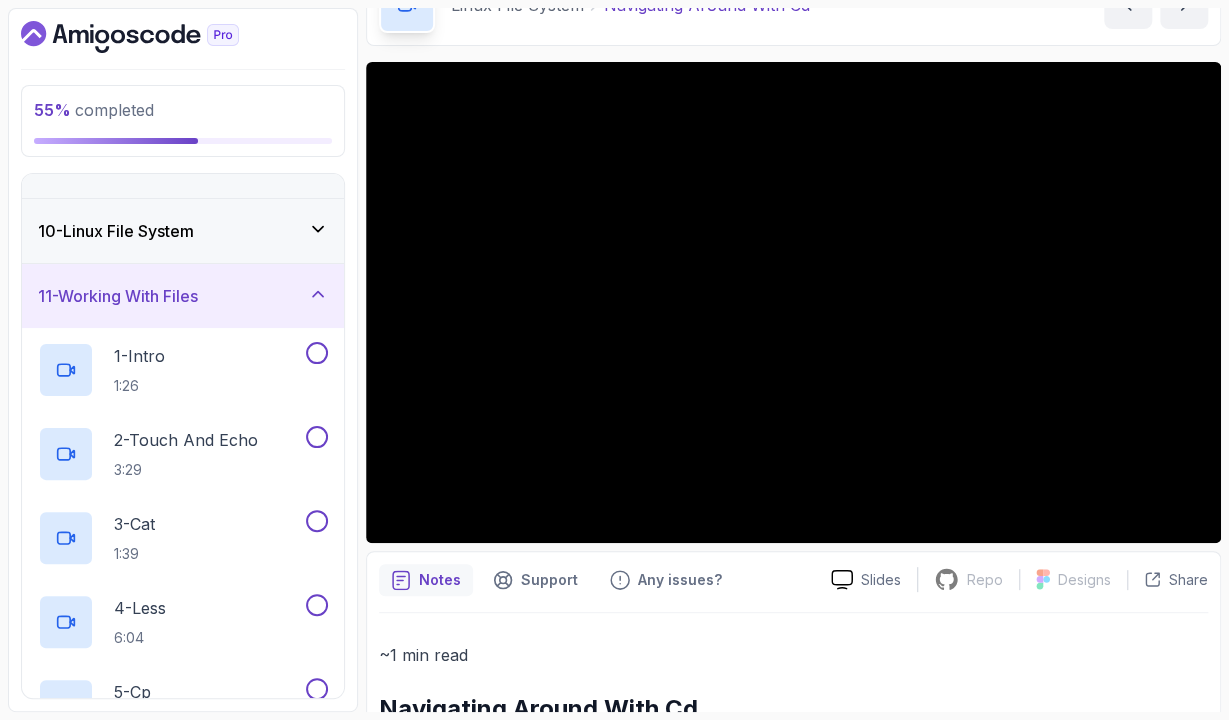 click on "11  -  Working With Files" at bounding box center (183, 296) 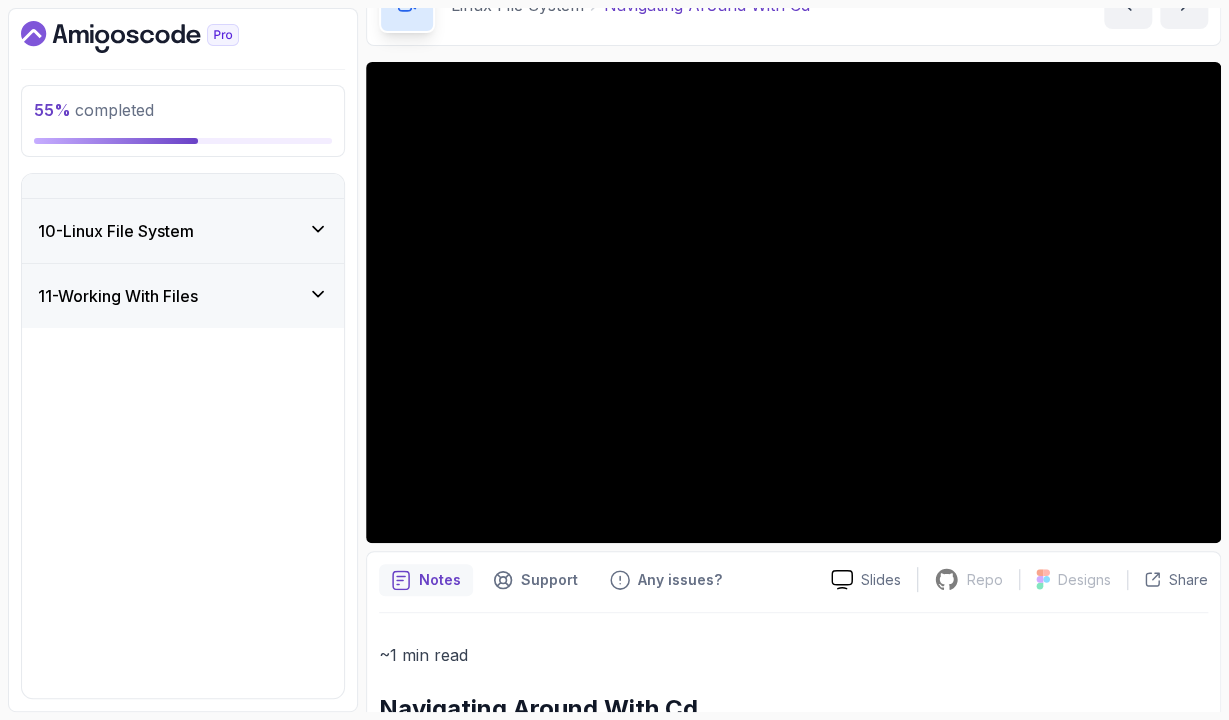scroll, scrollTop: 444, scrollLeft: 0, axis: vertical 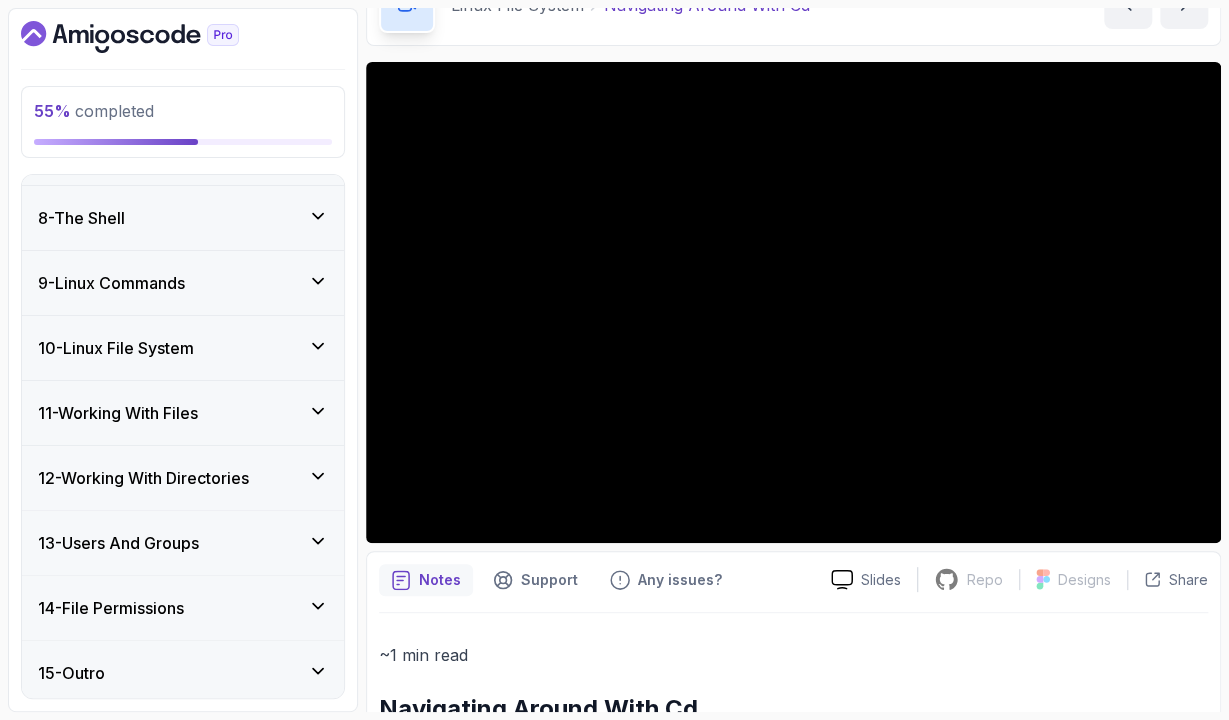 click on "10  -  Linux File System" at bounding box center (183, 348) 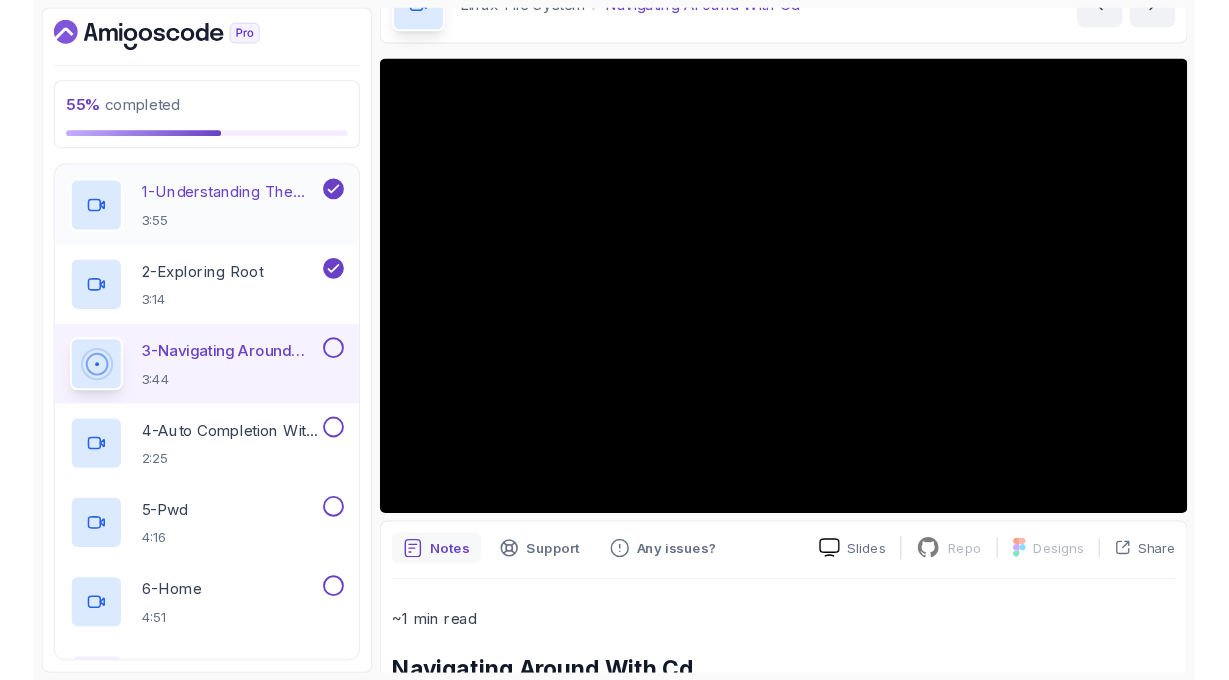 scroll, scrollTop: 676, scrollLeft: 0, axis: vertical 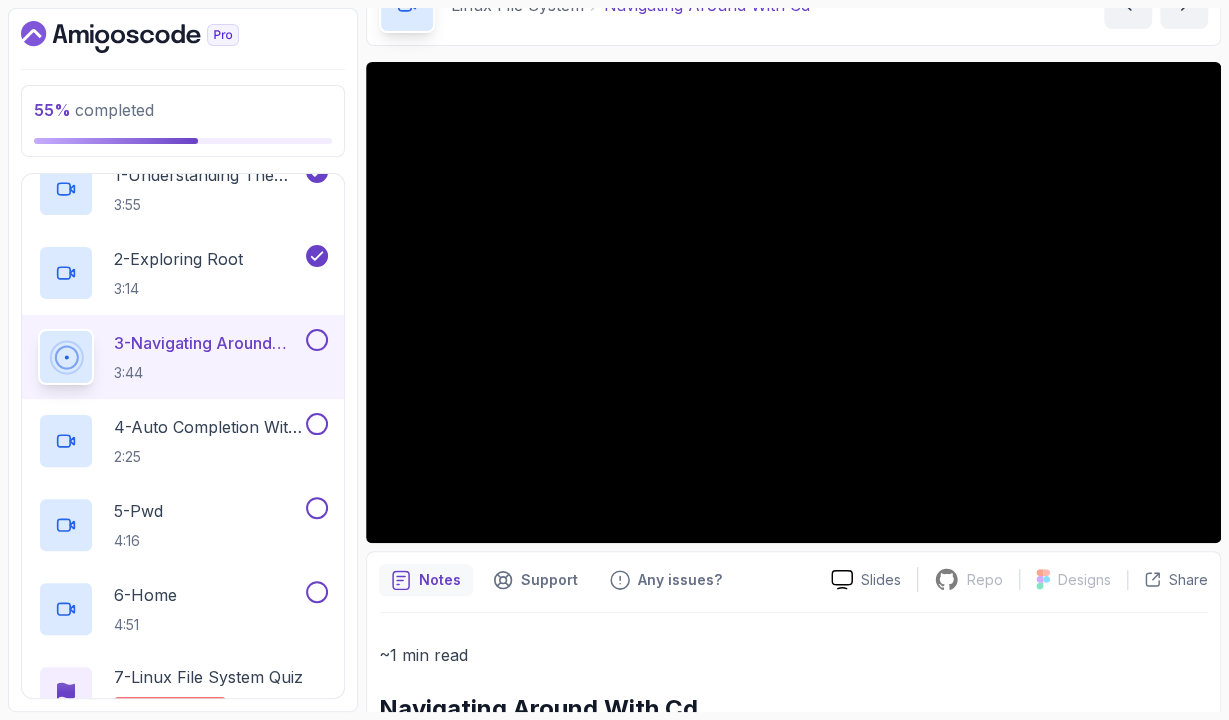 type 